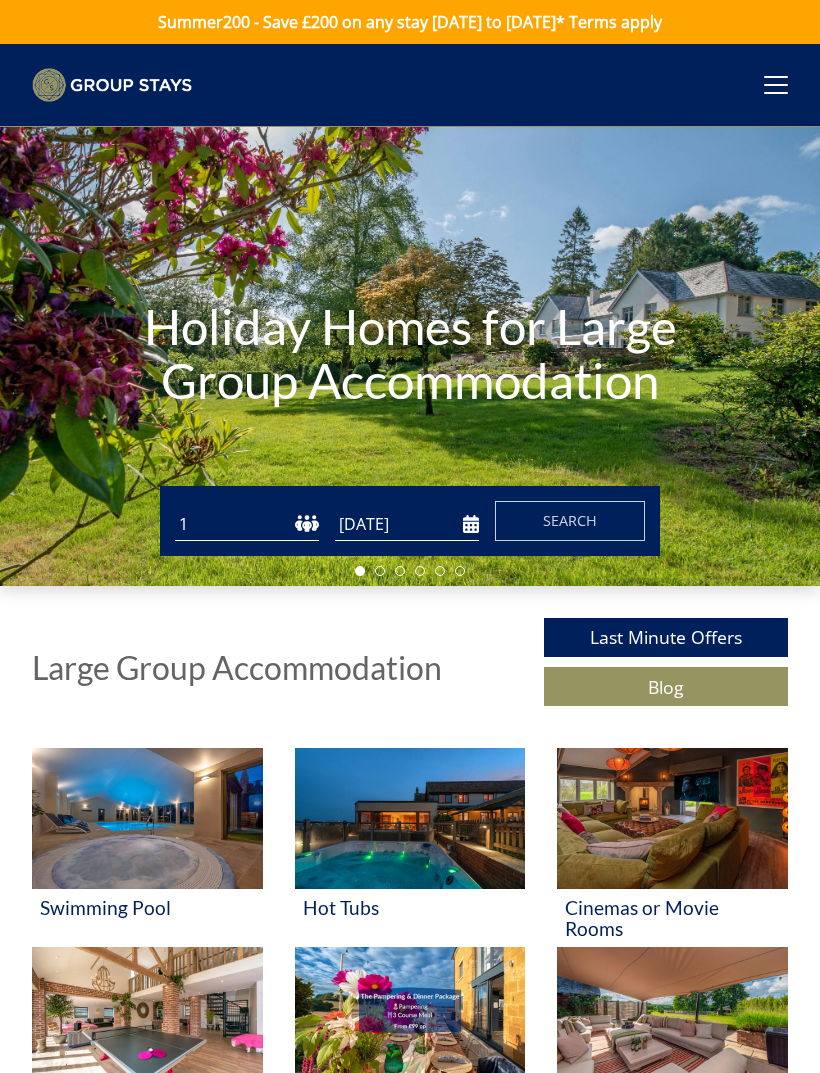scroll, scrollTop: 0, scrollLeft: 0, axis: both 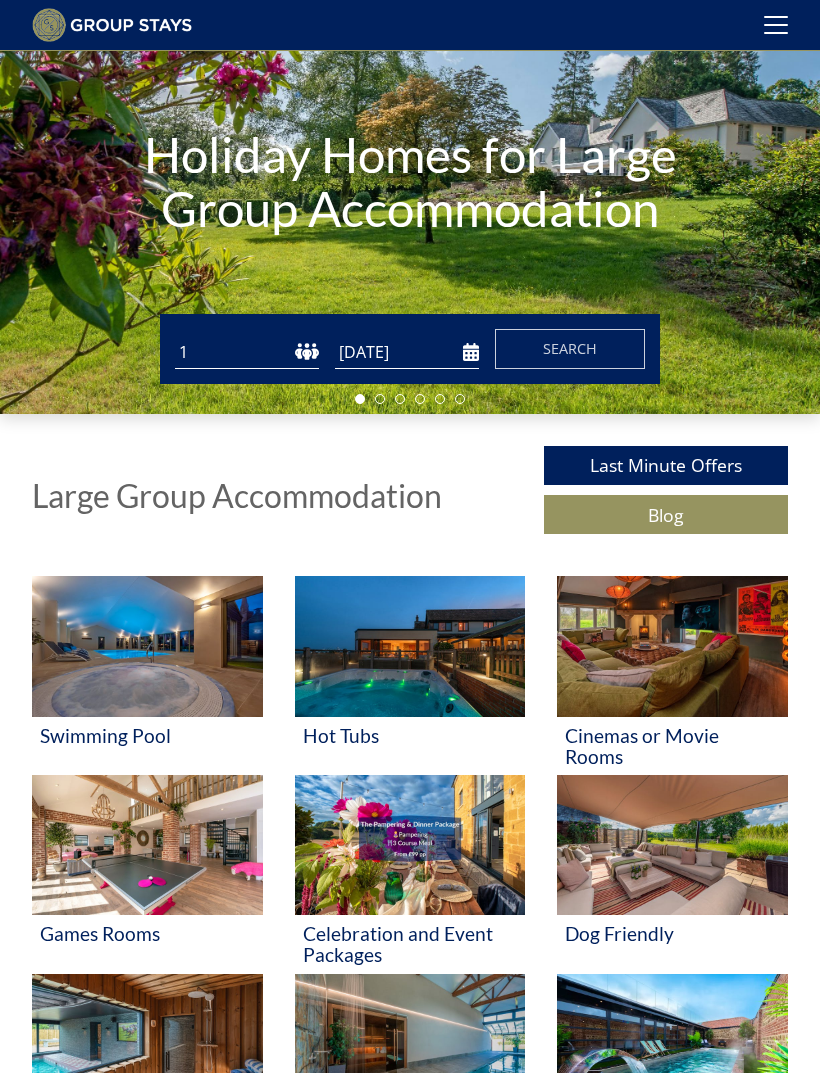 click at bounding box center [147, 646] 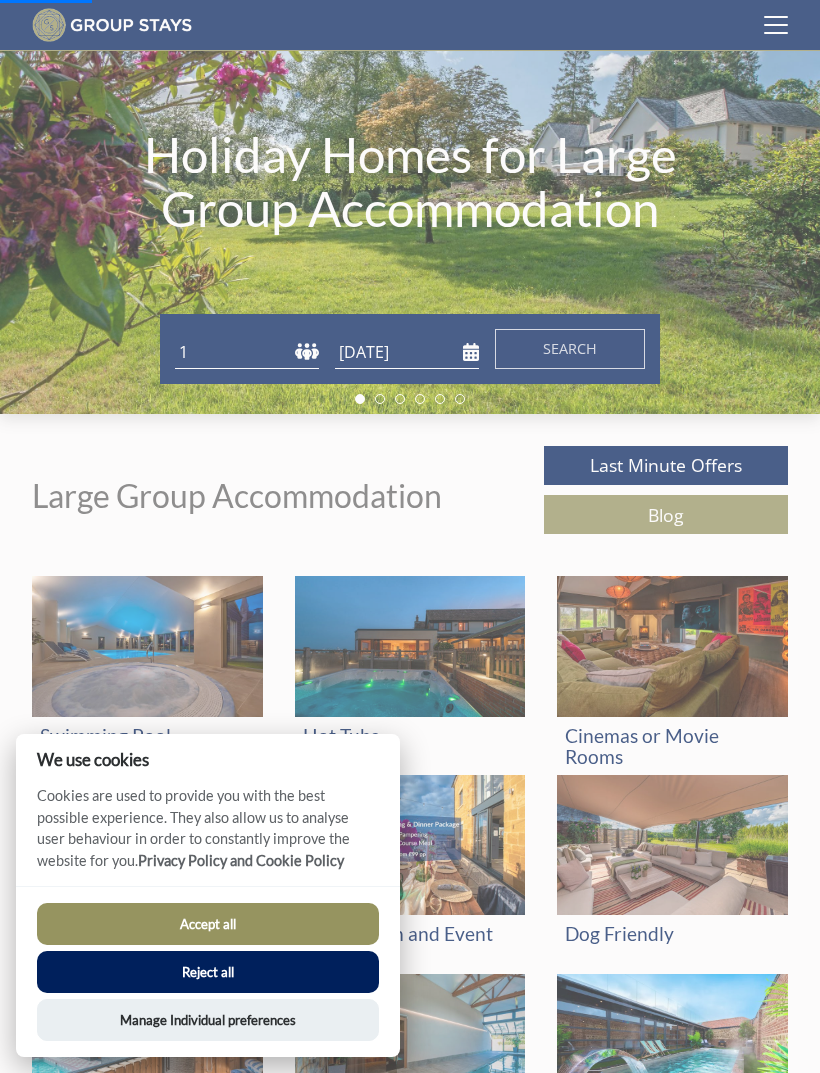 click on "Accept all" at bounding box center [208, 924] 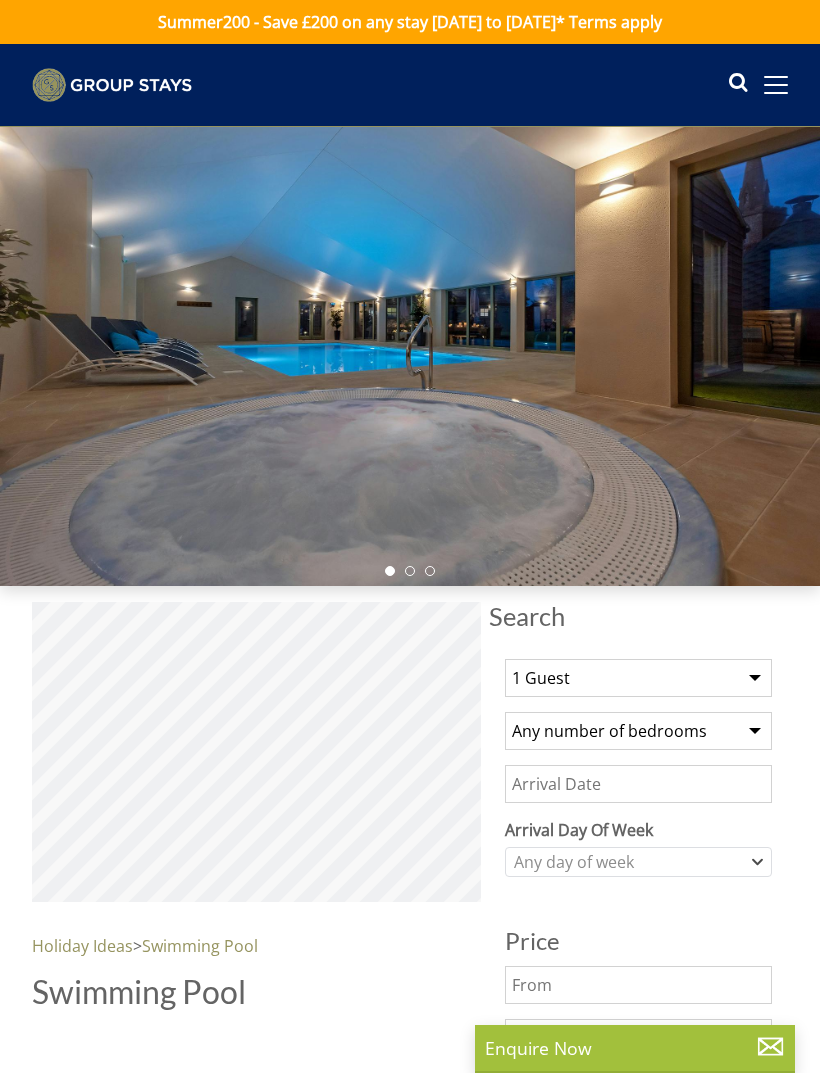 scroll, scrollTop: 0, scrollLeft: 0, axis: both 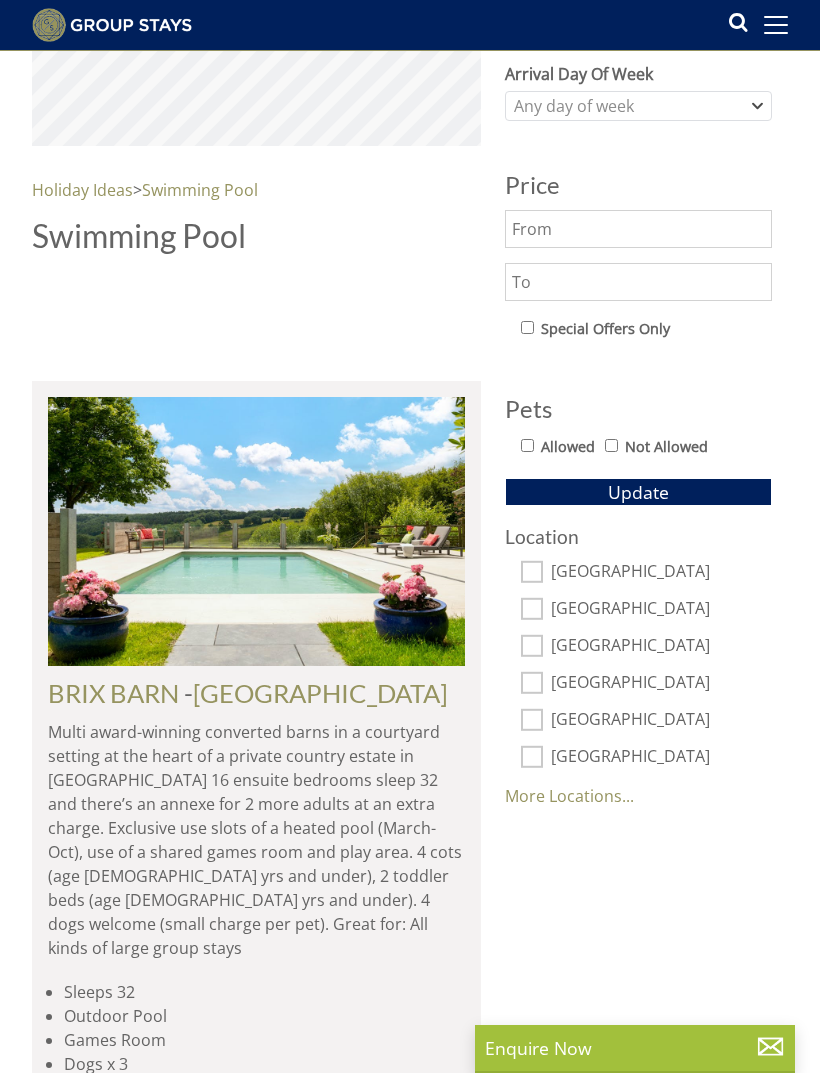 click on "Allowed" at bounding box center [568, 447] 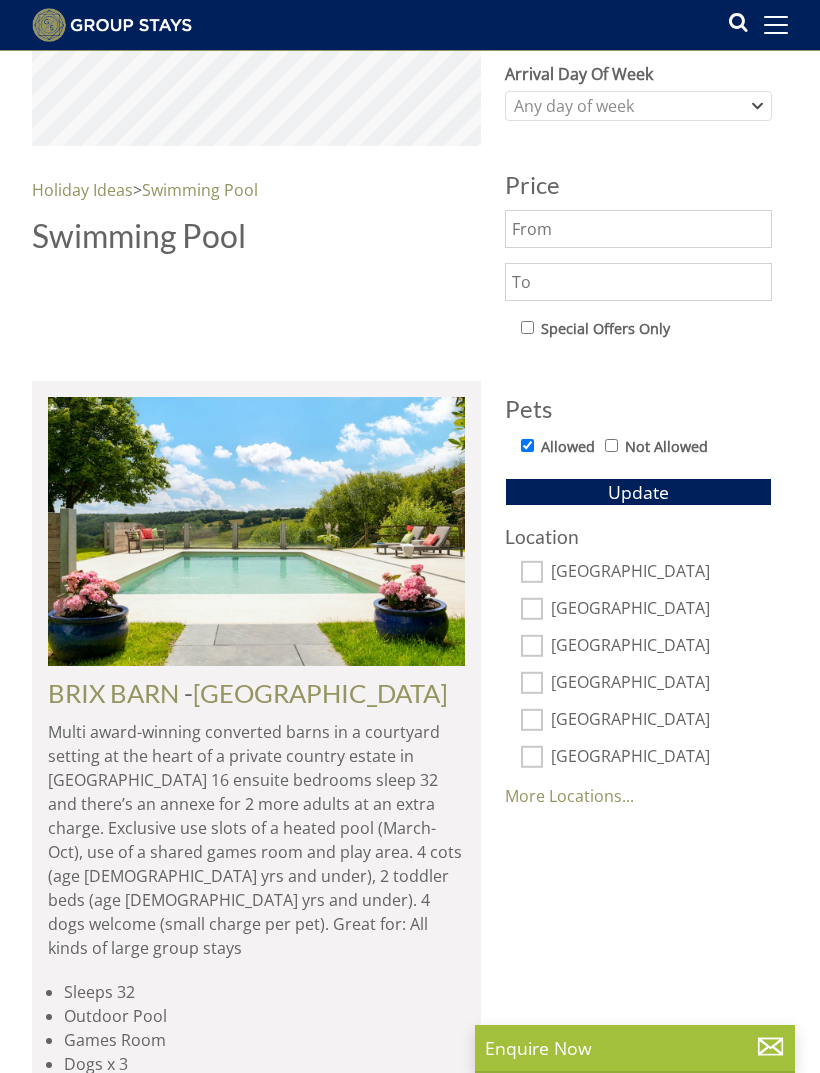 click on "Update" at bounding box center (638, 492) 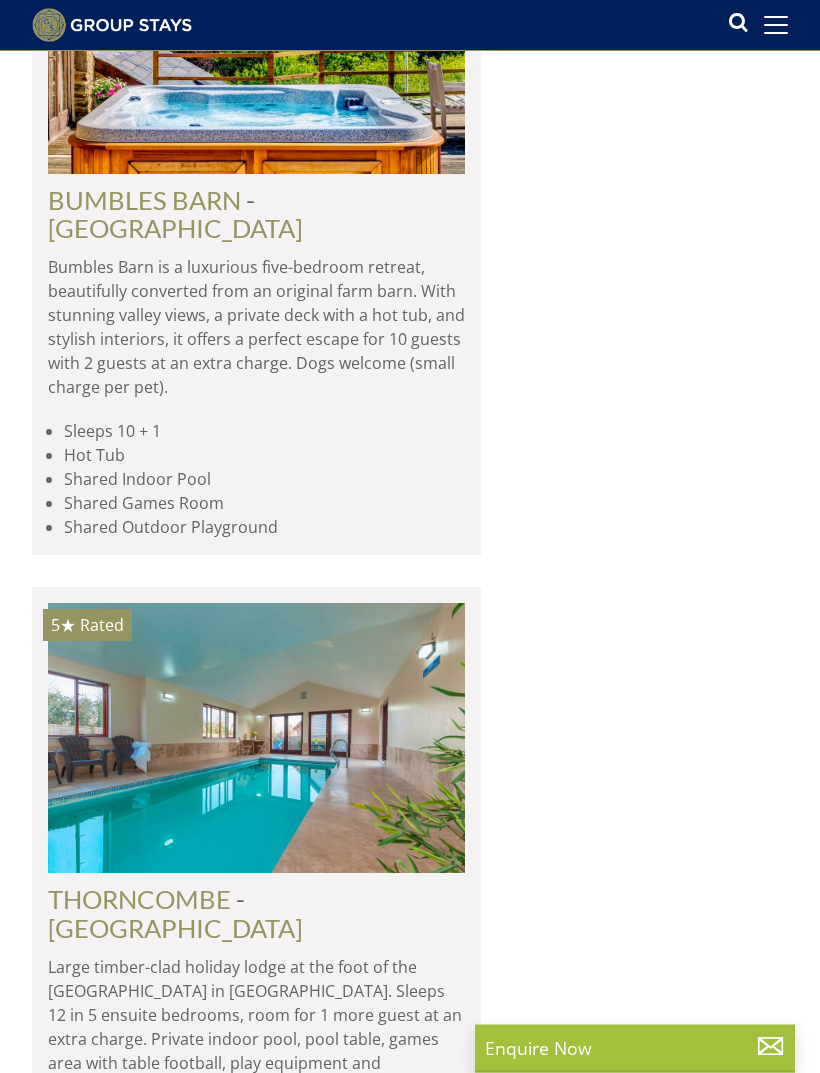 scroll, scrollTop: 1917, scrollLeft: 0, axis: vertical 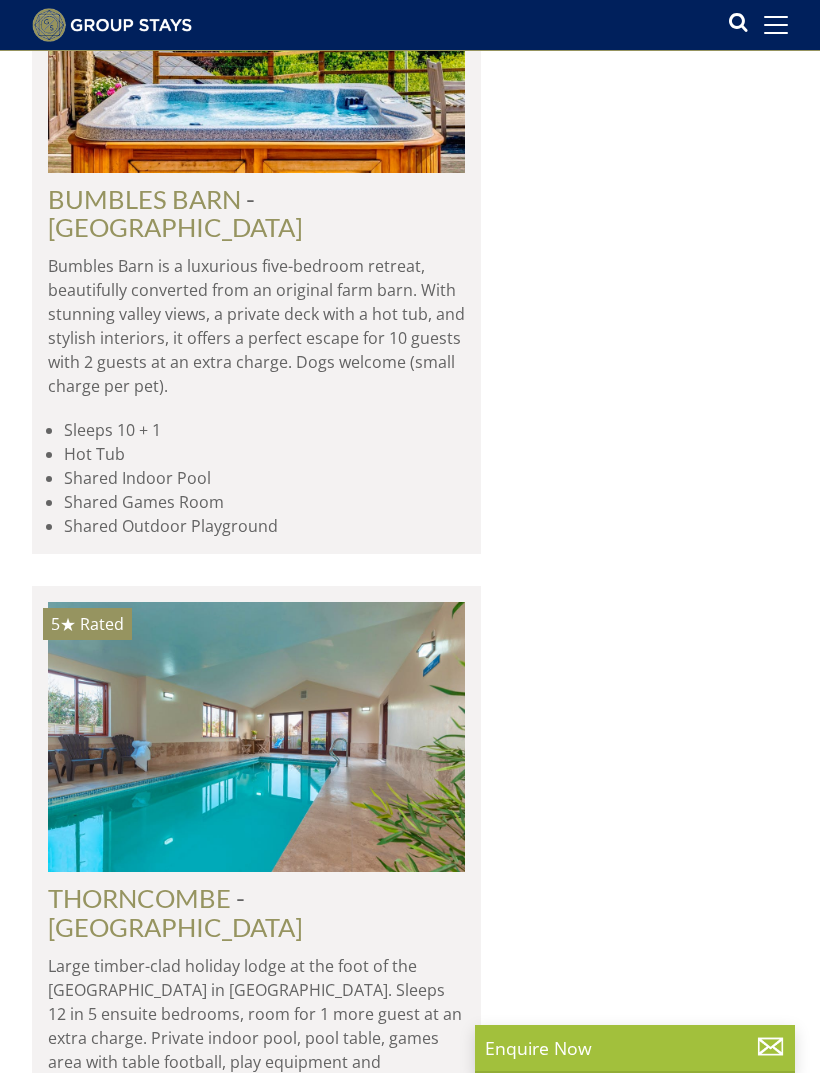 click on "[GEOGRAPHIC_DATA]" at bounding box center [175, 927] 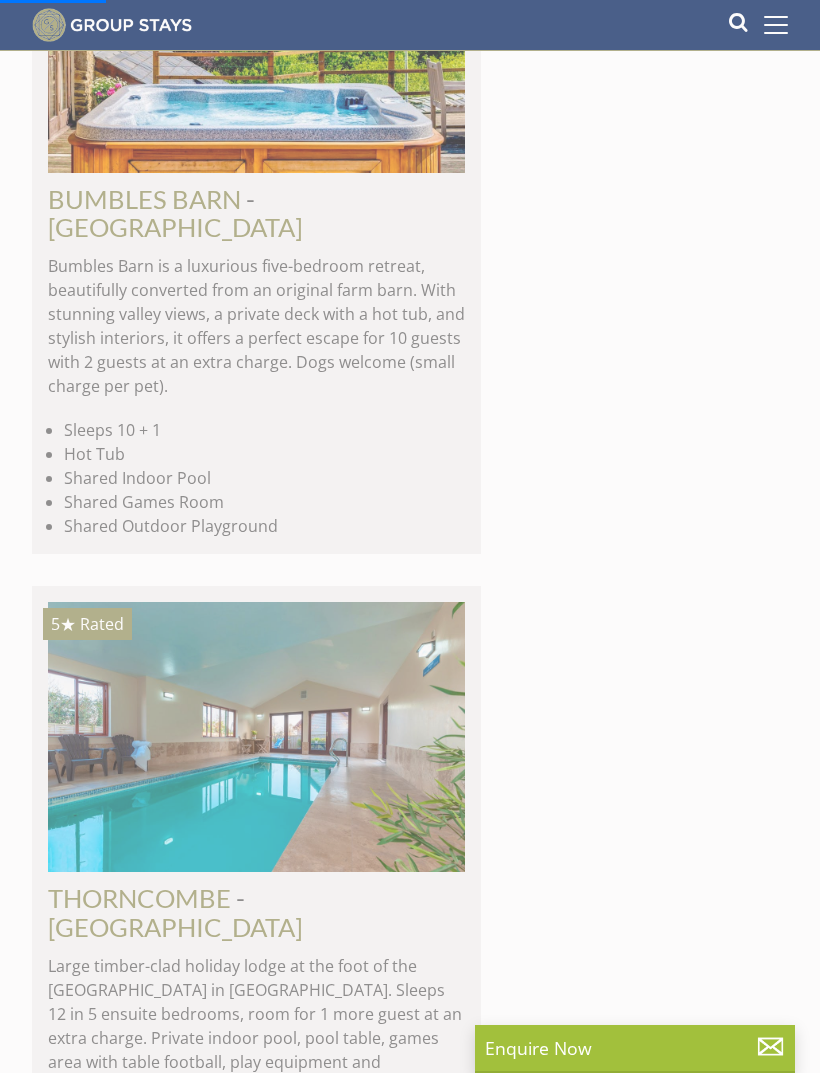 click on "THORNCOMBE" at bounding box center (139, 898) 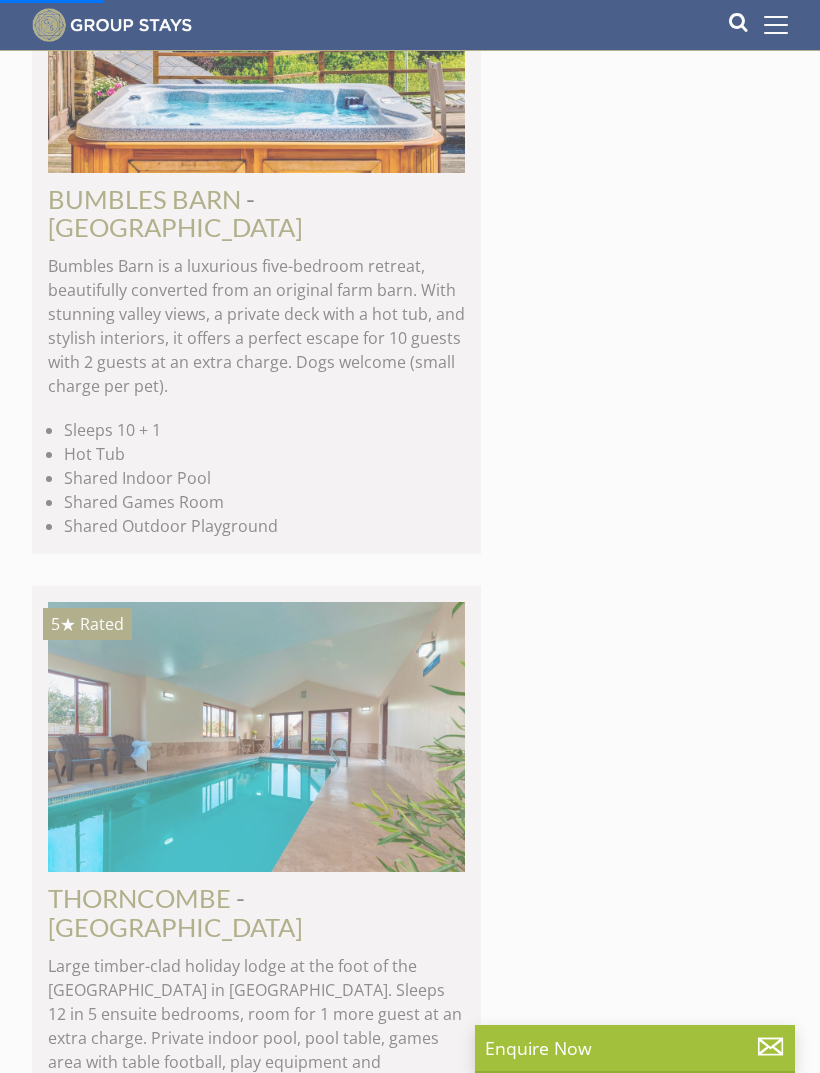 click at bounding box center [256, 736] 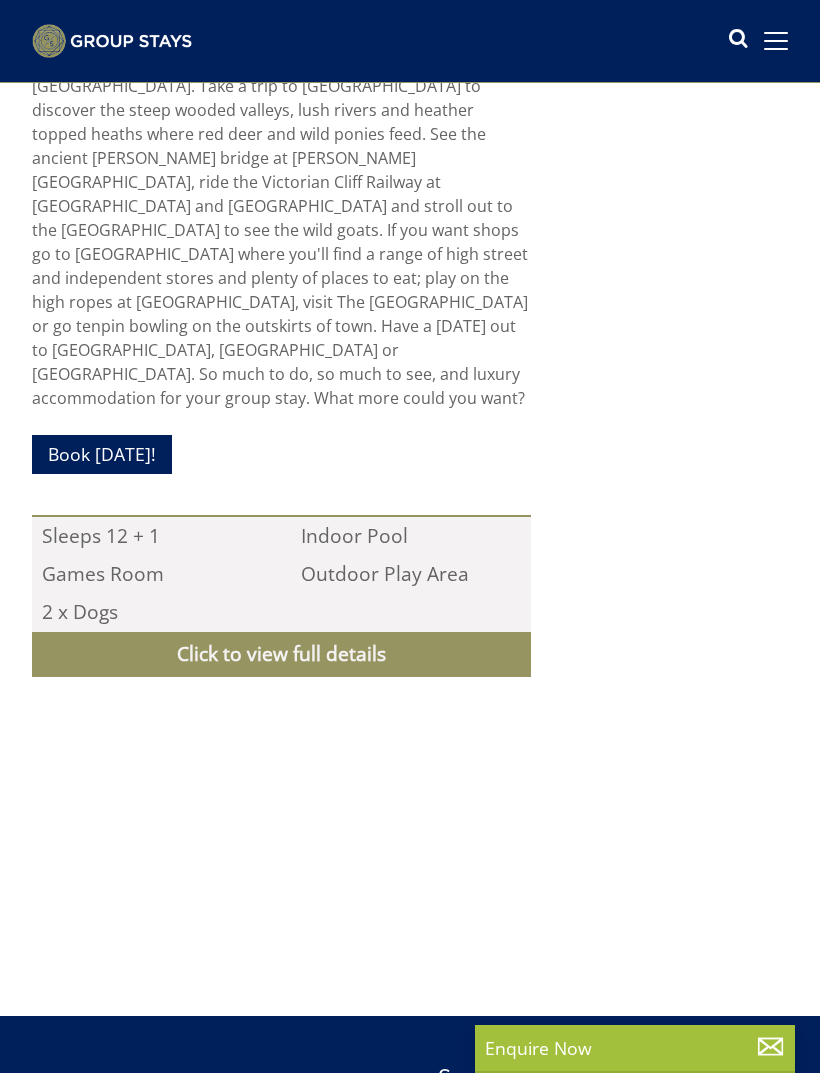 scroll, scrollTop: 0, scrollLeft: 0, axis: both 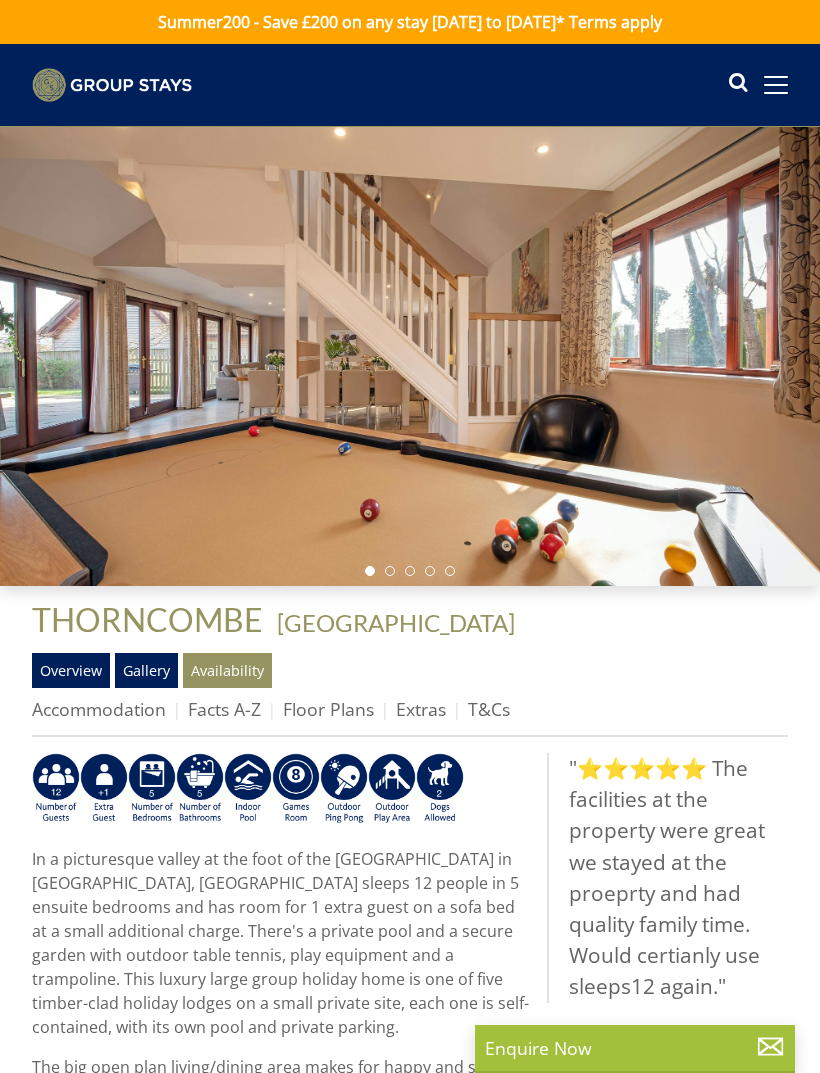 click at bounding box center (410, 356) 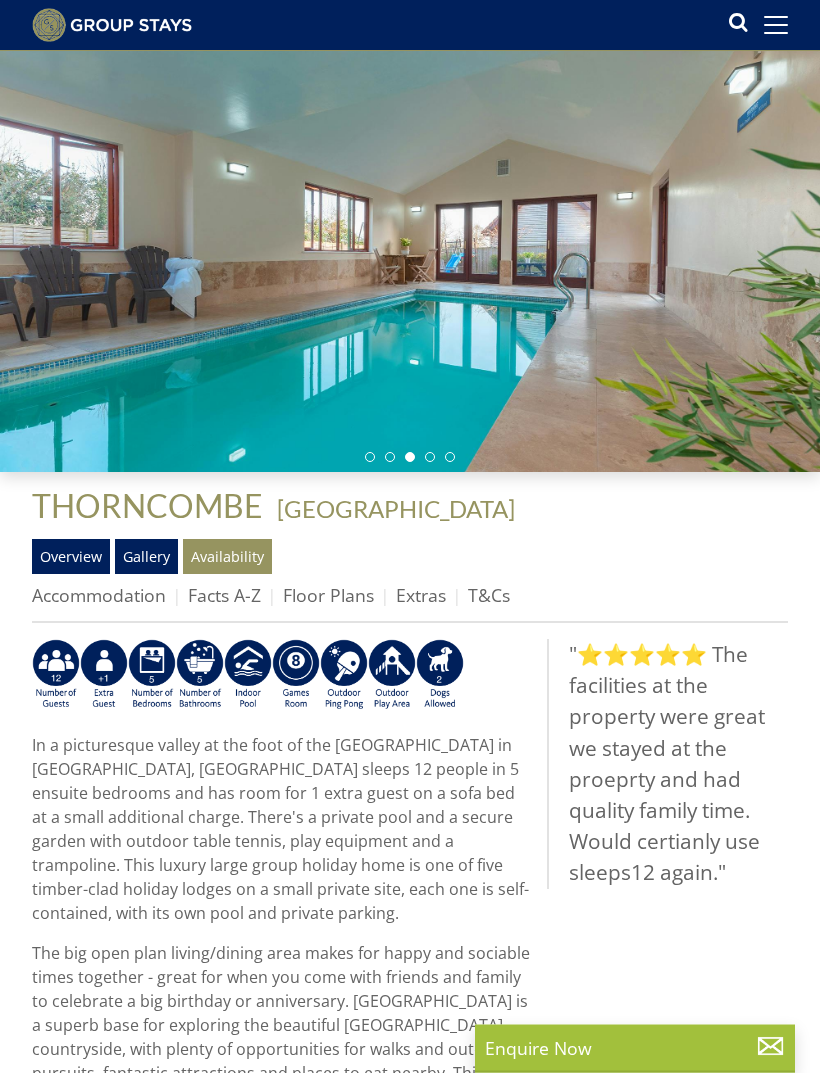 scroll, scrollTop: 0, scrollLeft: 0, axis: both 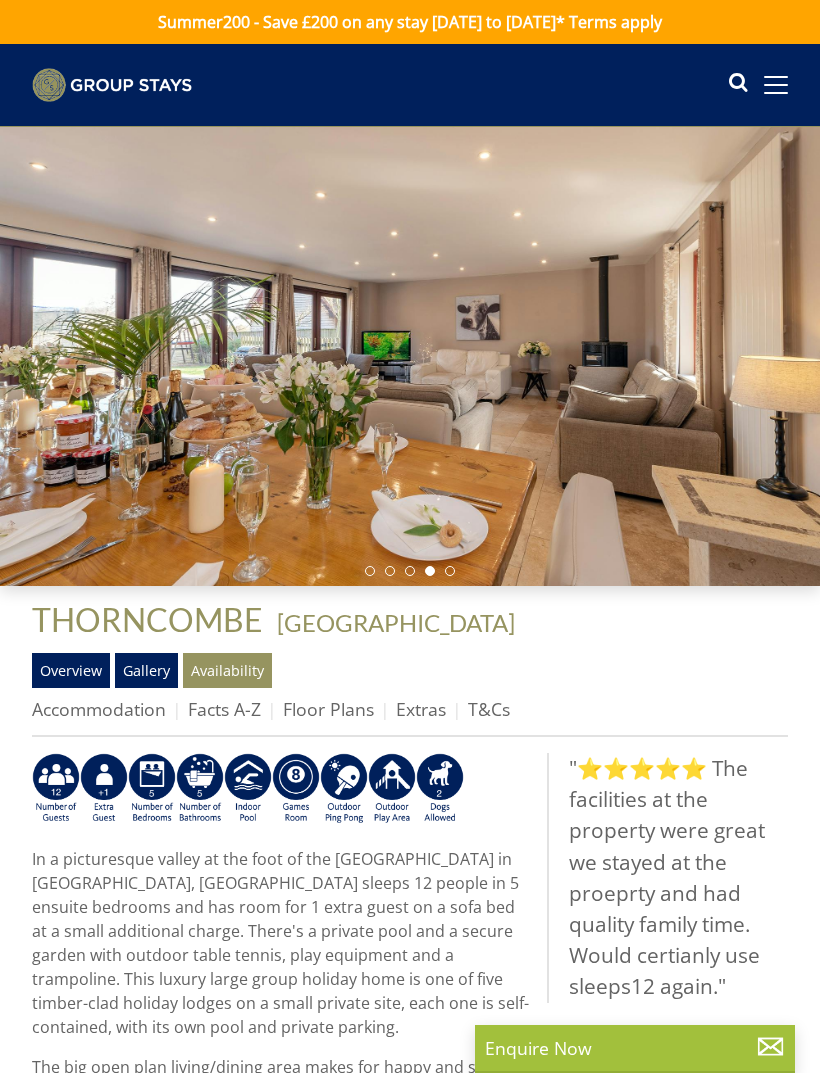 click on "Floor Plans" at bounding box center [328, 709] 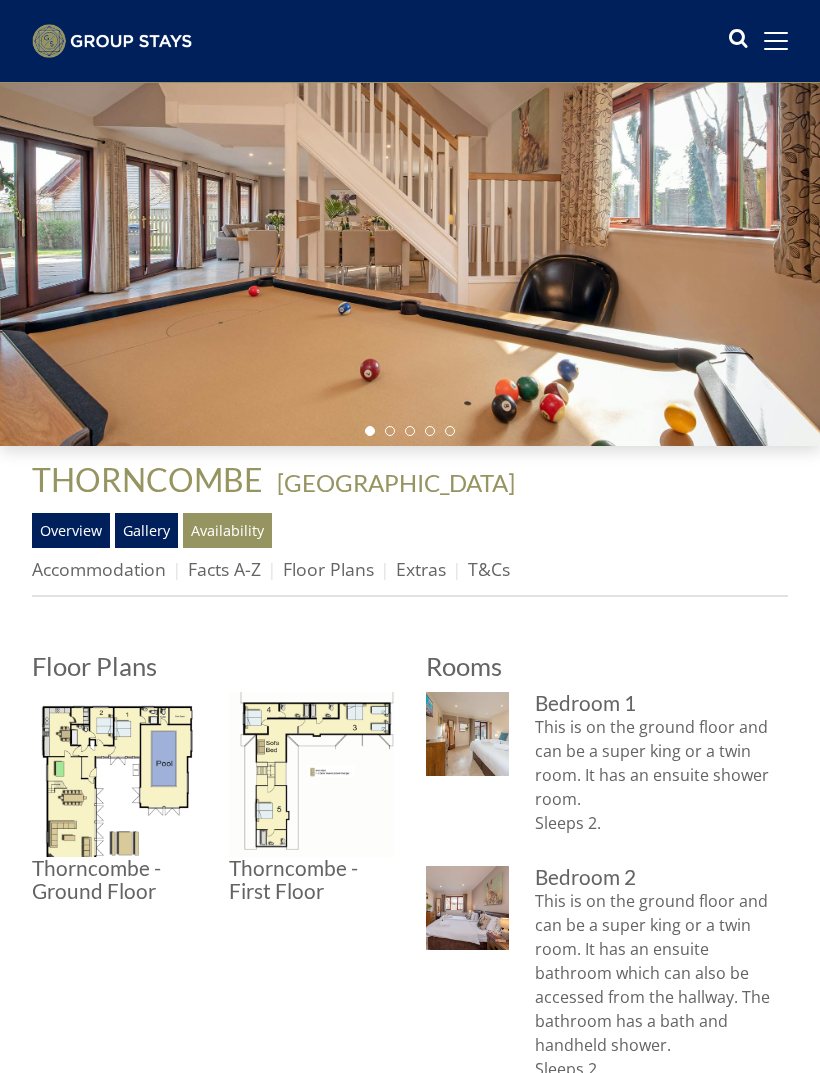 scroll, scrollTop: 0, scrollLeft: 0, axis: both 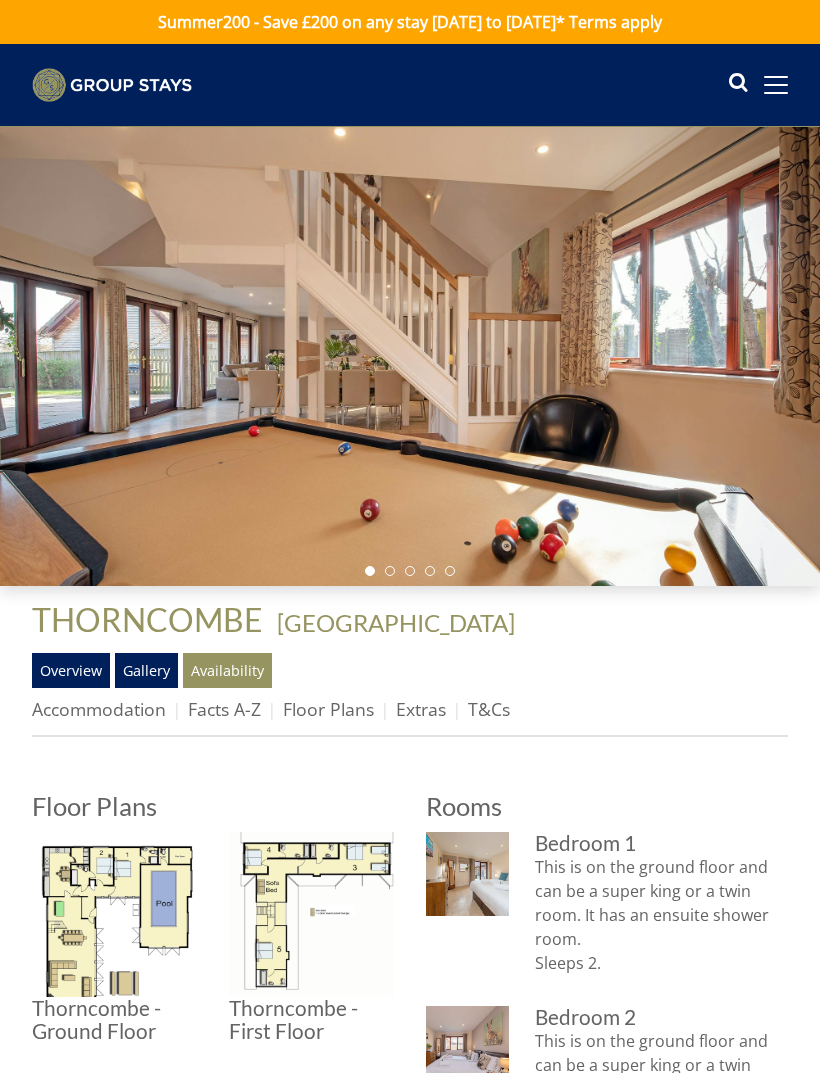 click on "T&Cs" at bounding box center [489, 709] 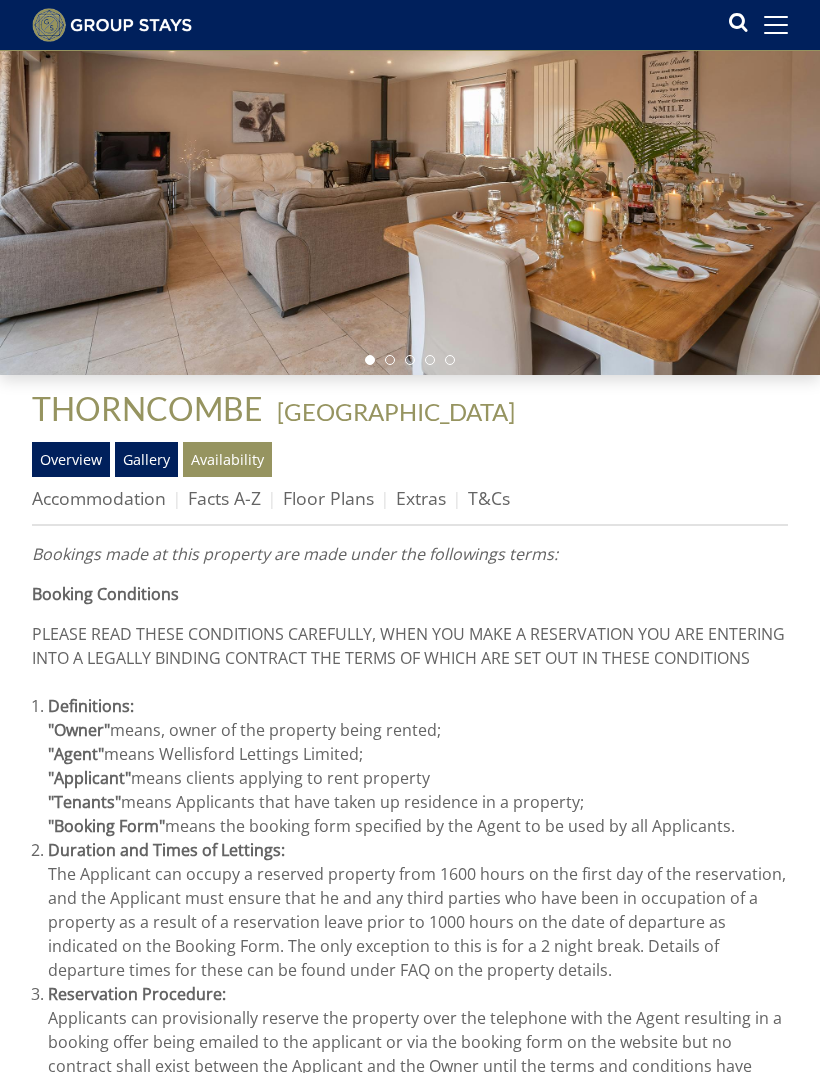 scroll, scrollTop: 179, scrollLeft: 0, axis: vertical 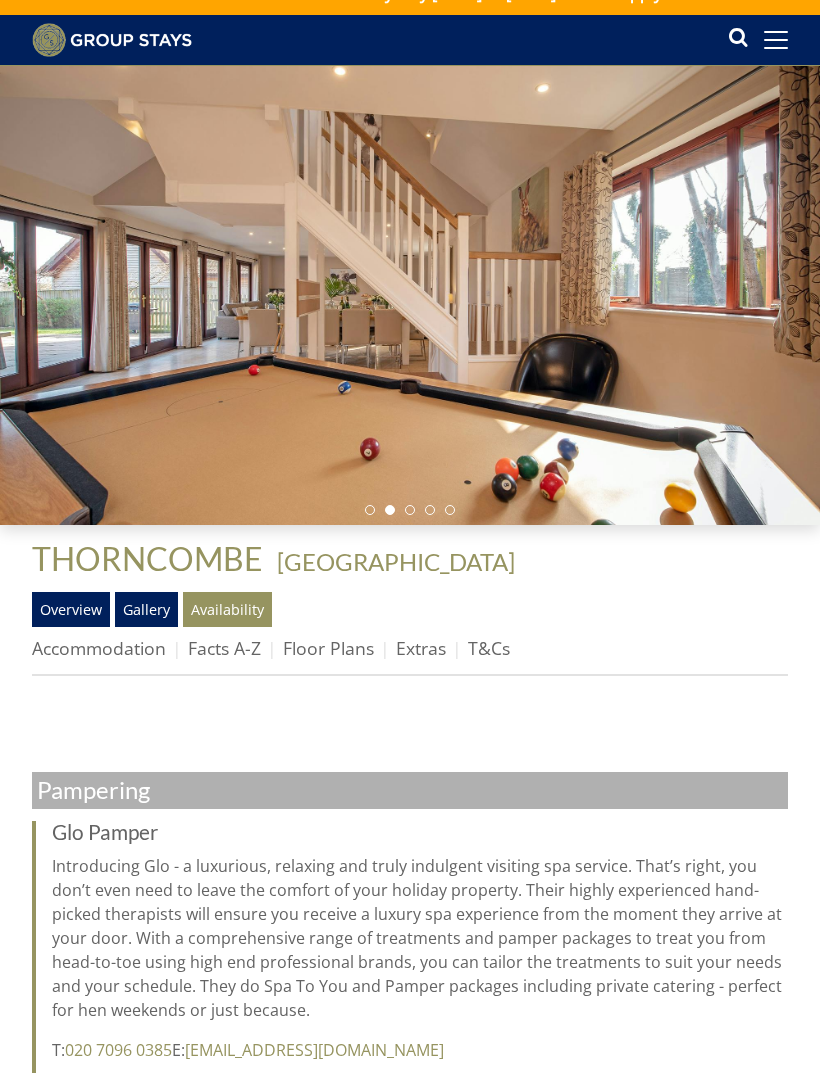 click on "Accommodation" at bounding box center (99, 648) 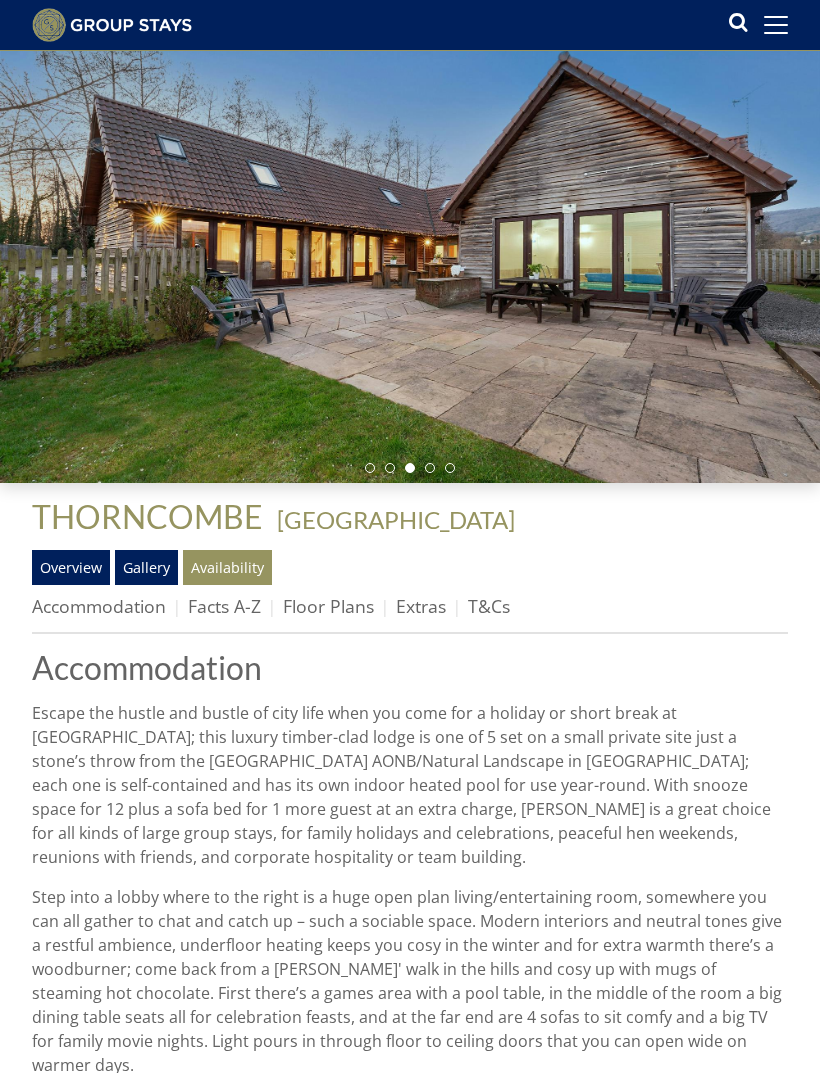 scroll, scrollTop: 0, scrollLeft: 0, axis: both 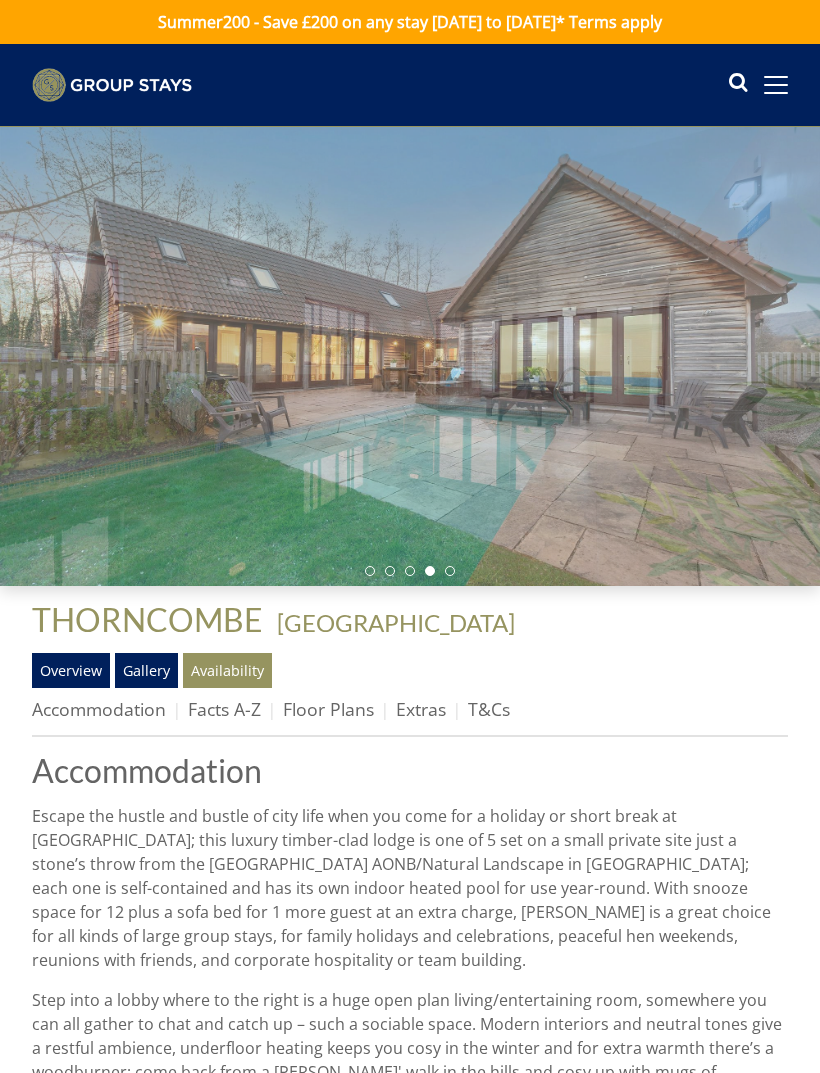click on "Availability" at bounding box center [227, 670] 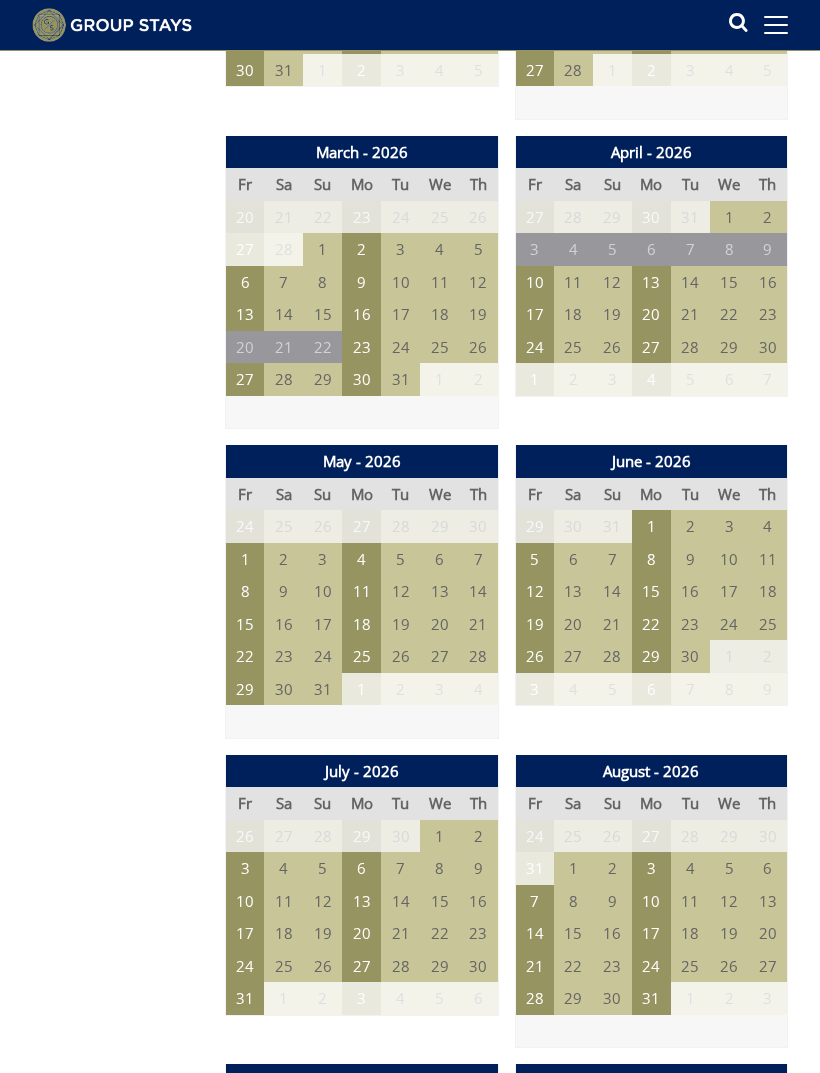 scroll, scrollTop: 1791, scrollLeft: 0, axis: vertical 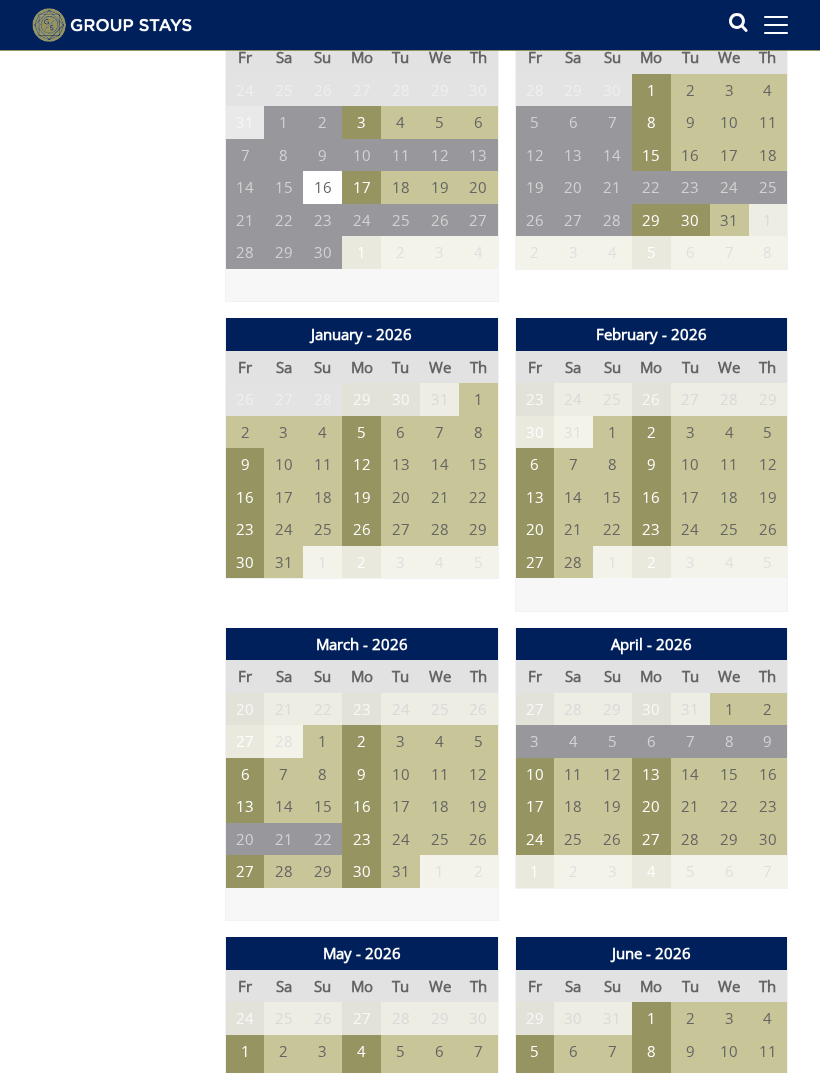 click on "2" at bounding box center (651, 432) 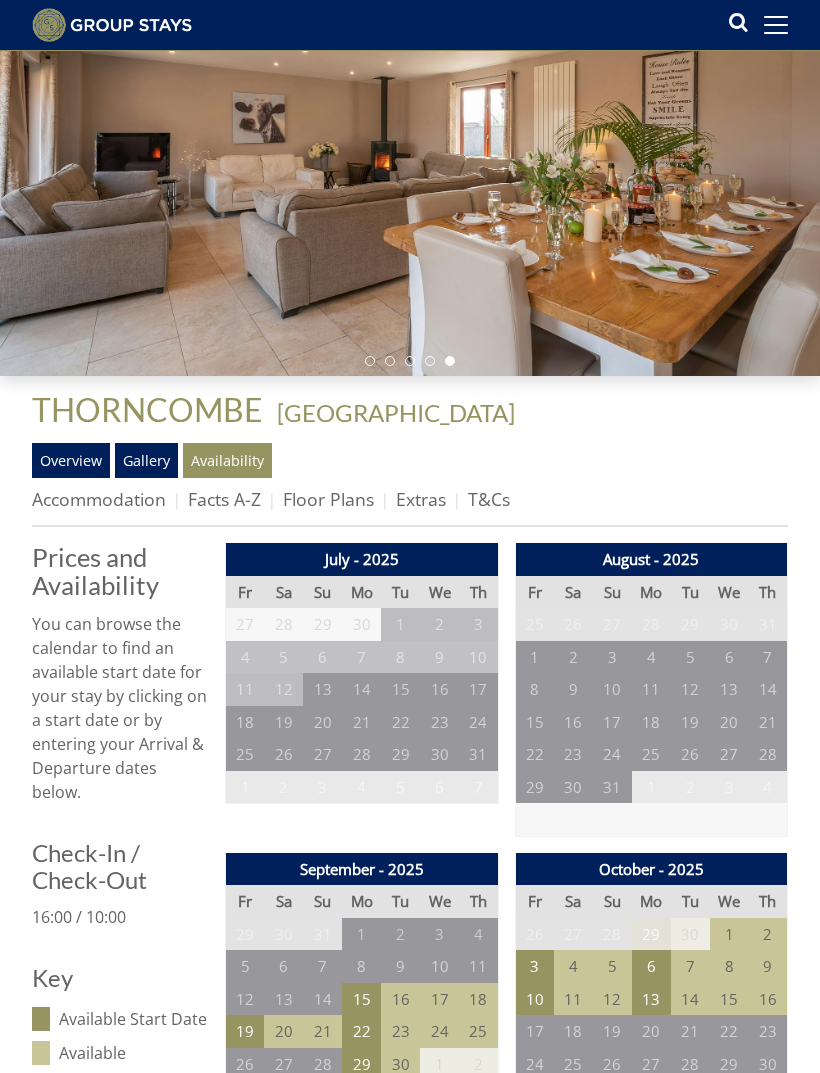 scroll, scrollTop: 0, scrollLeft: 0, axis: both 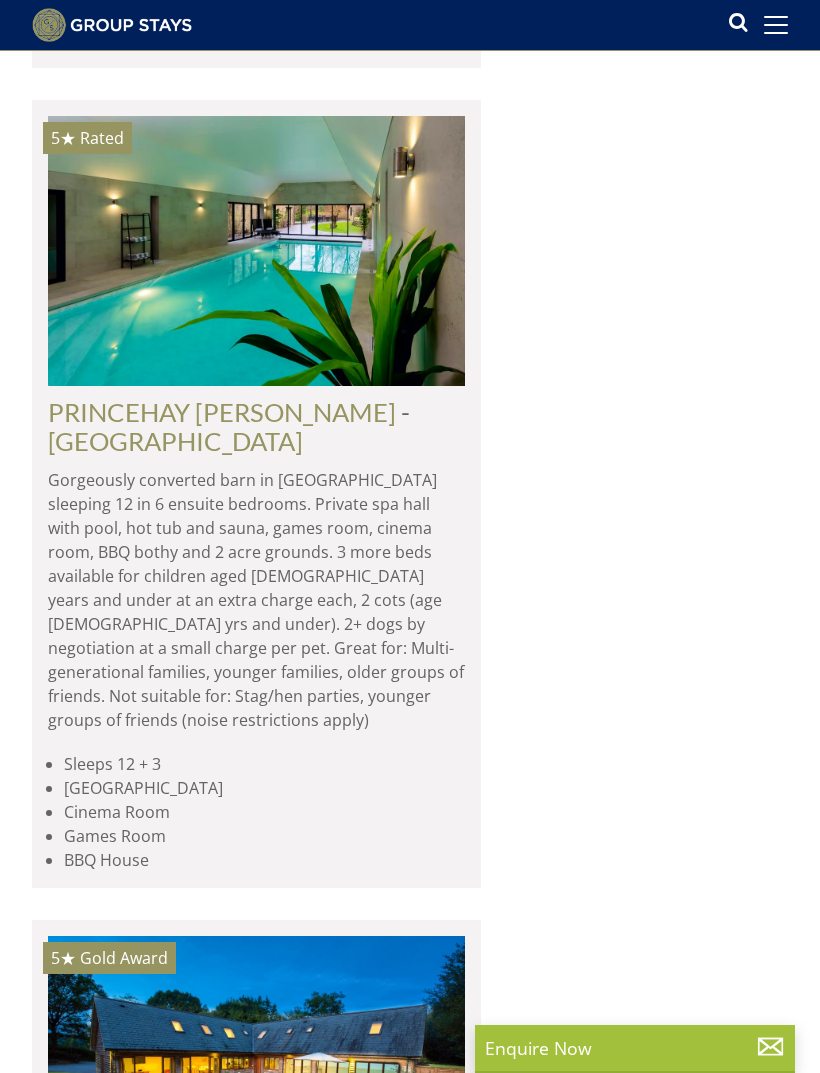 click at bounding box center (256, 250) 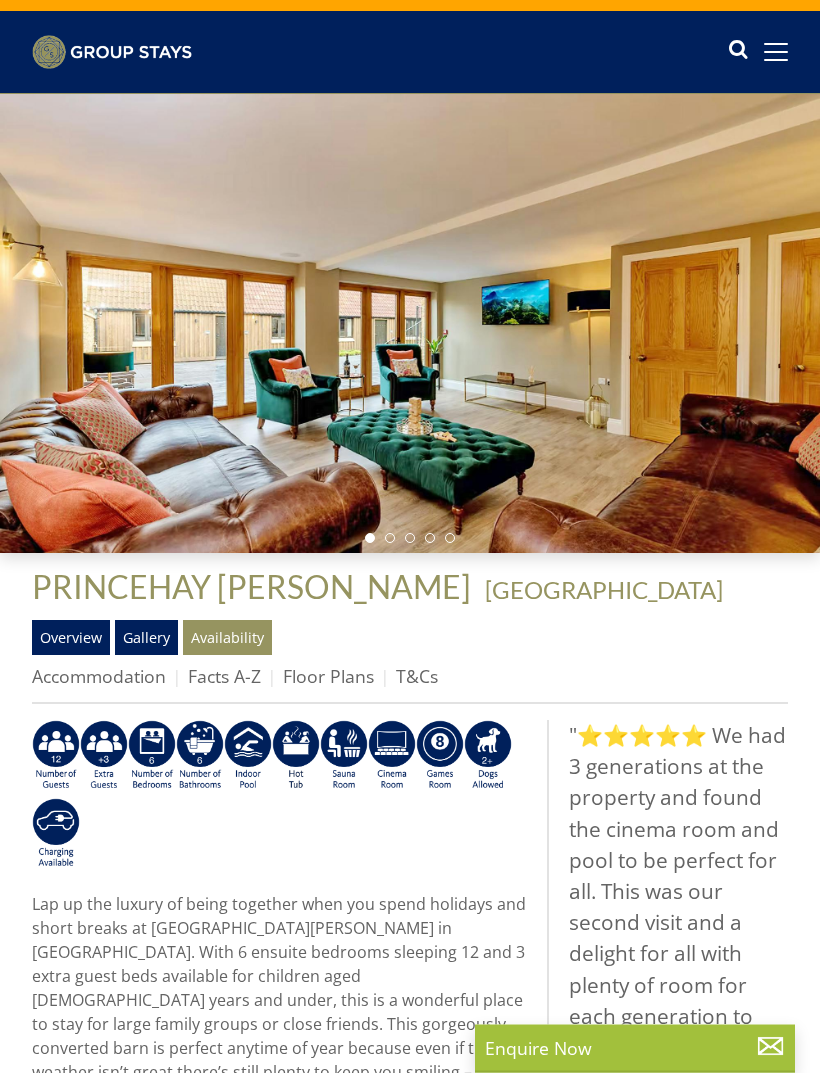 scroll, scrollTop: 66, scrollLeft: 0, axis: vertical 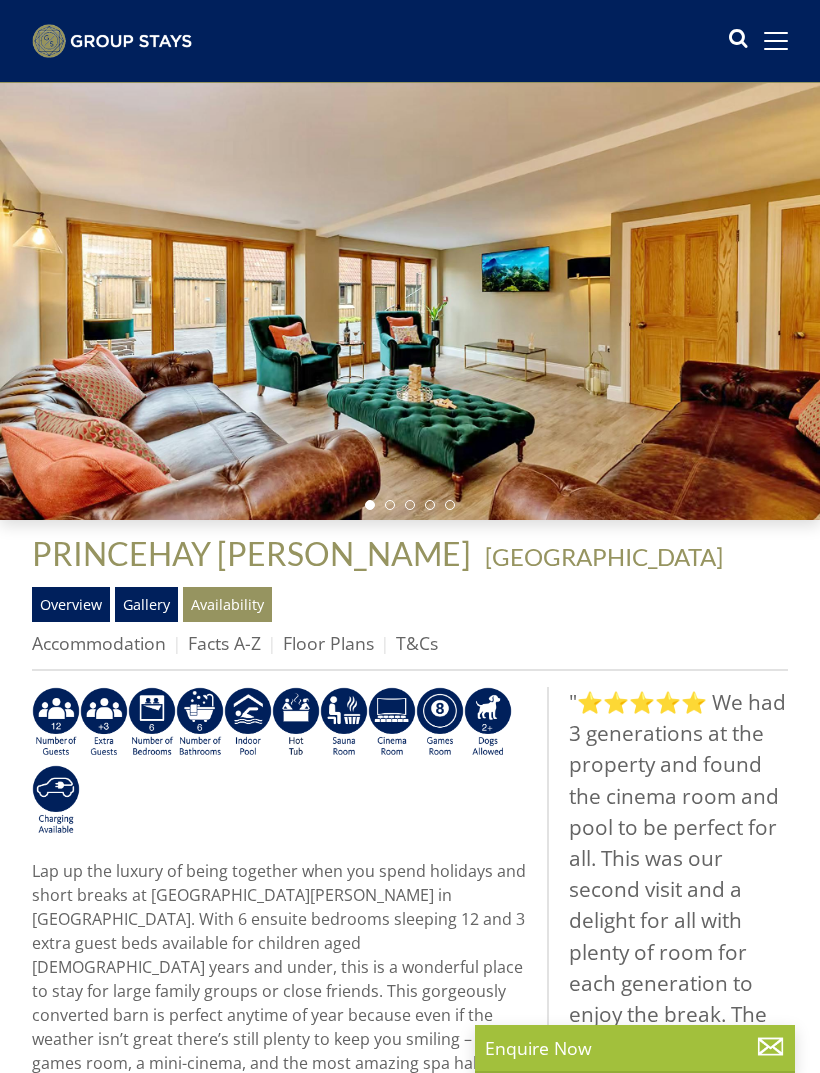 click on ""⭐⭐⭐⭐⭐ We had 3 generations at the property and found the cinema room and pool to be perfect for all. This was our second visit and a delight for all with plenty of room for each generation to enjoy the break. The children ranging from 4-14 asked if we could come back next week!!"" at bounding box center (667, 921) 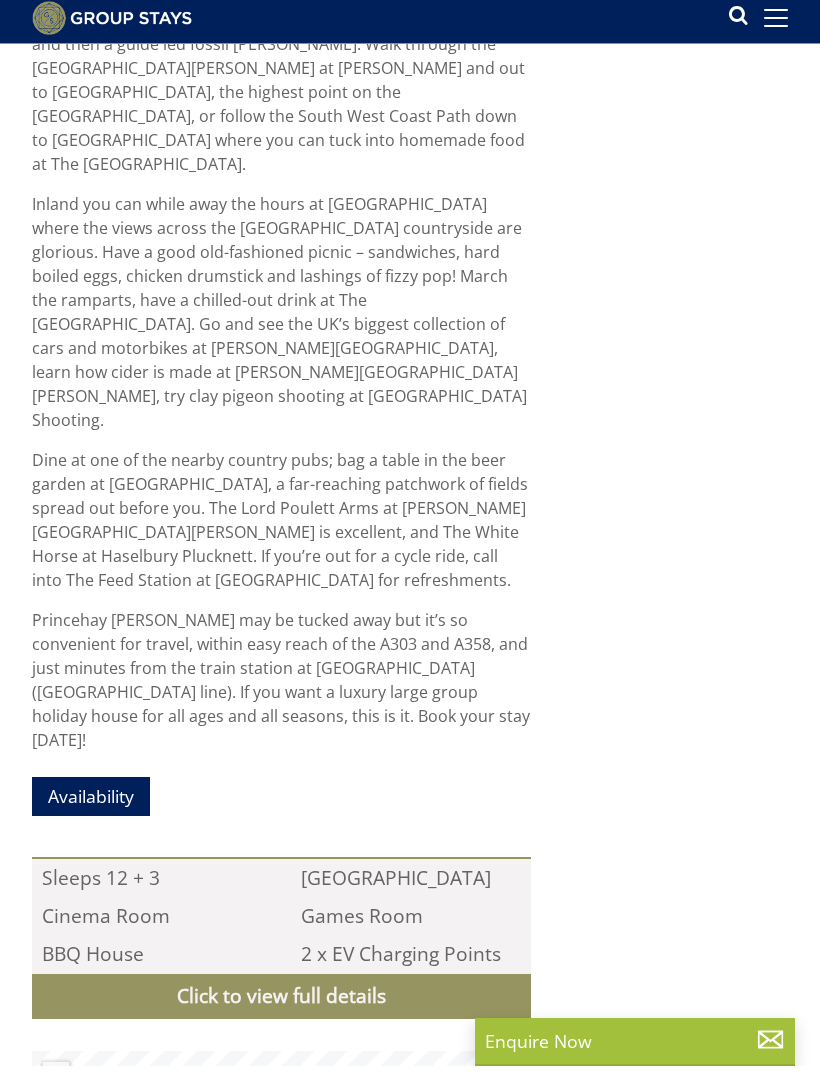 scroll, scrollTop: 1894, scrollLeft: 0, axis: vertical 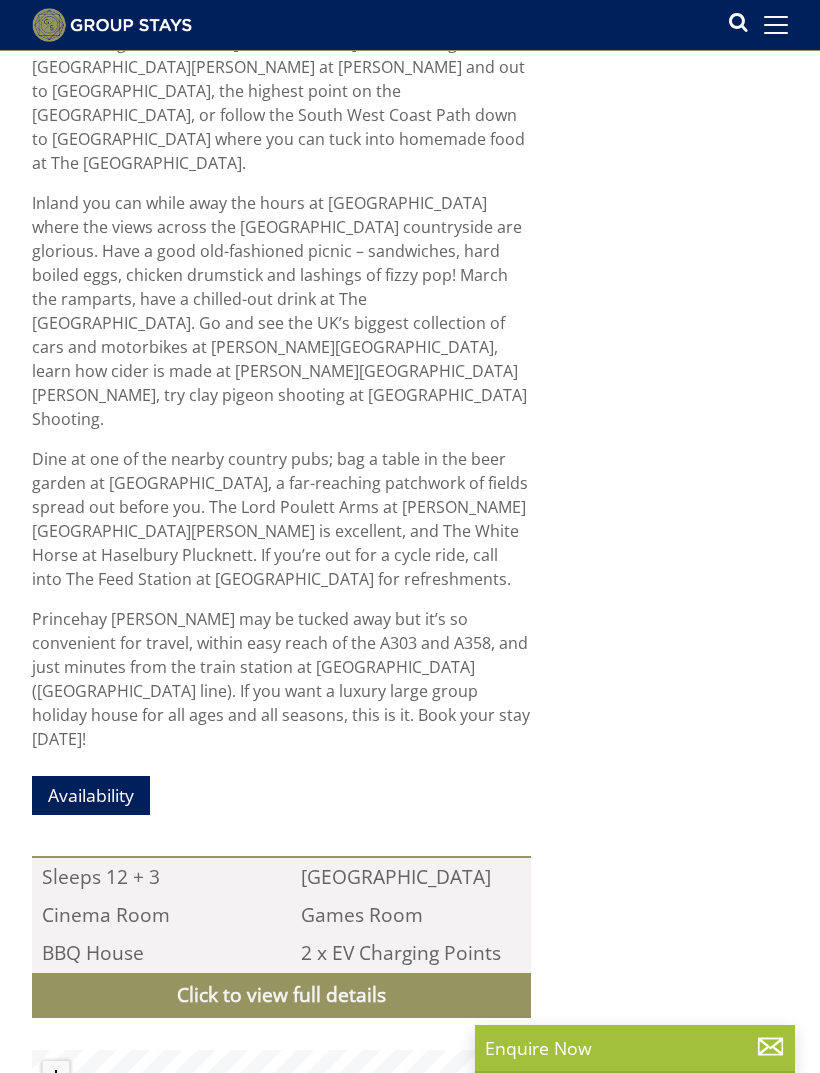click on "Availability" at bounding box center (91, 795) 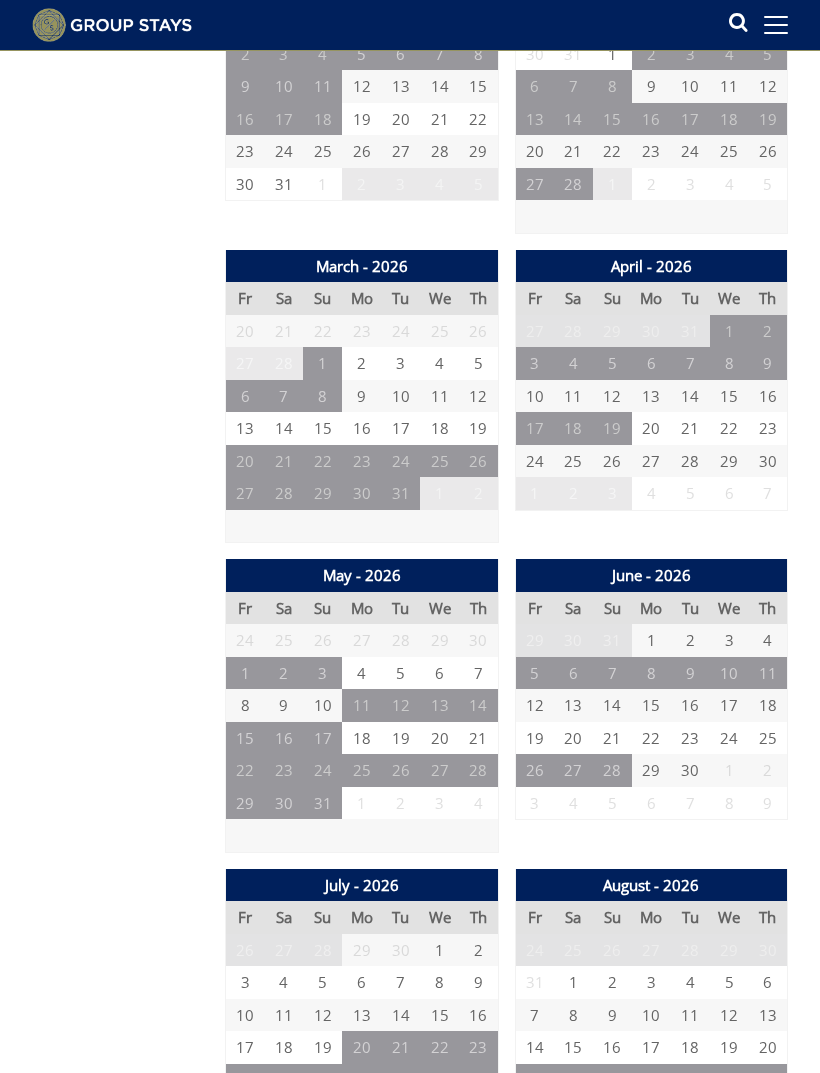 scroll, scrollTop: 1678, scrollLeft: 0, axis: vertical 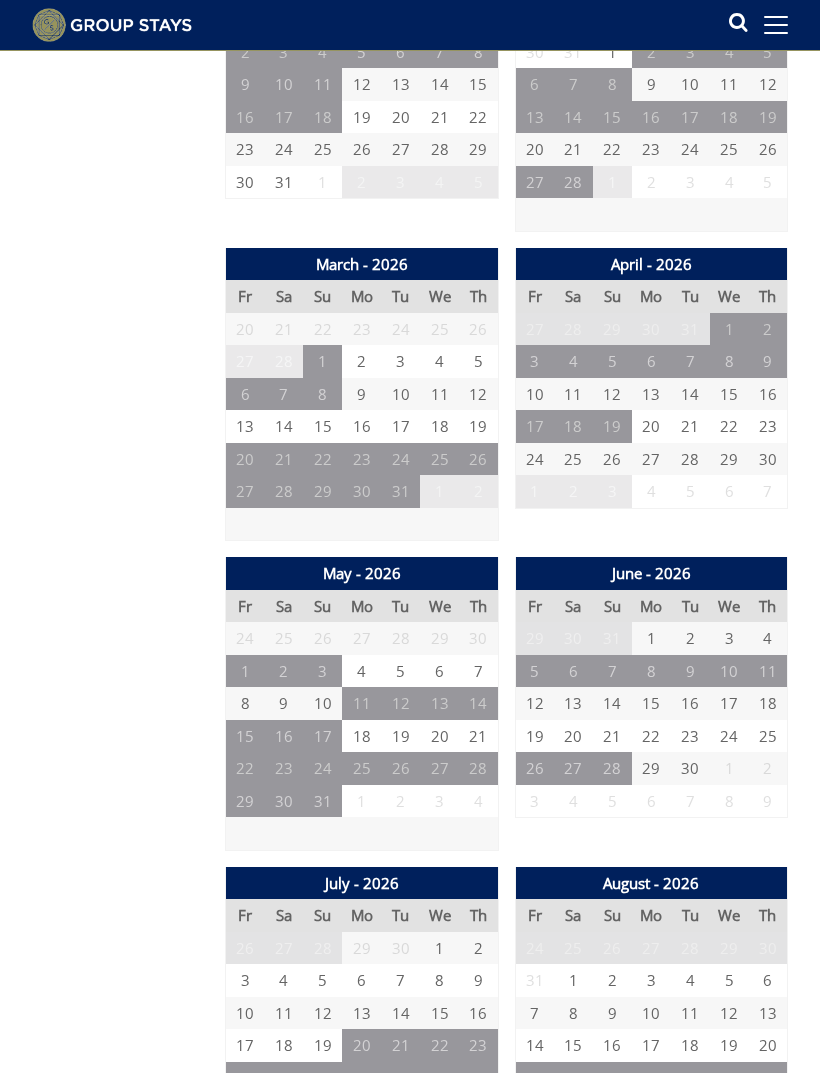 click on "3" at bounding box center [245, 981] 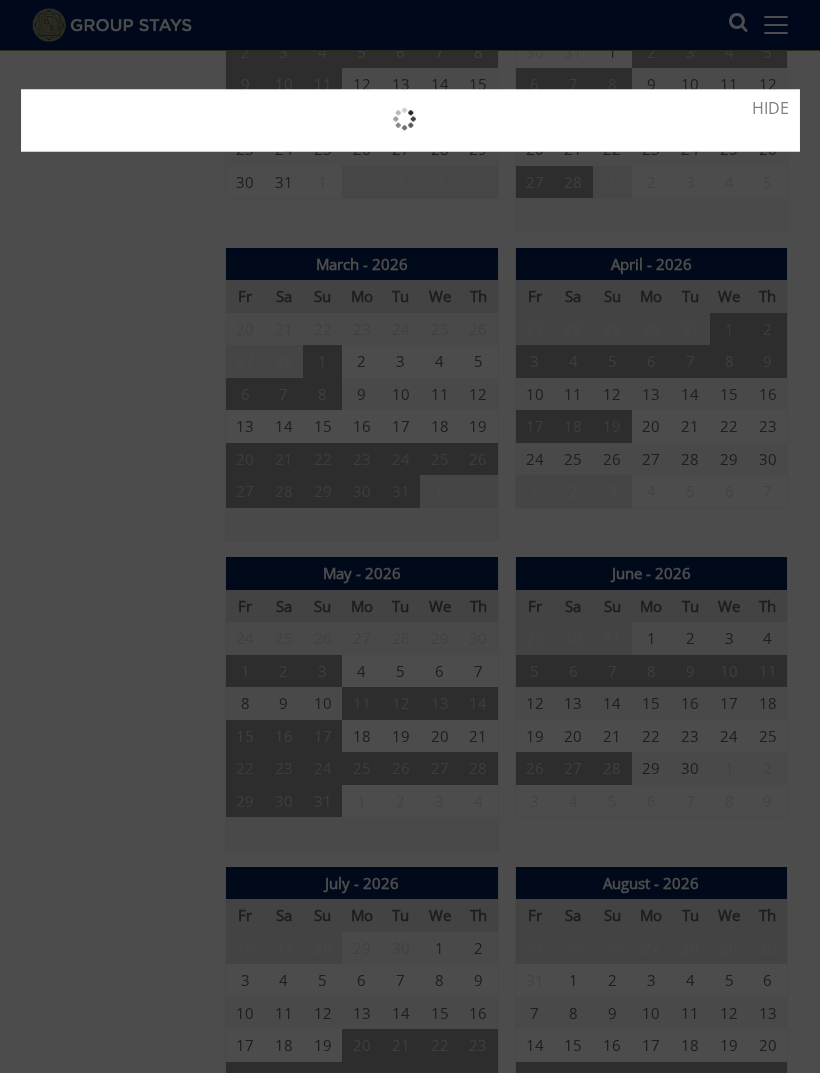 scroll, scrollTop: 1679, scrollLeft: 0, axis: vertical 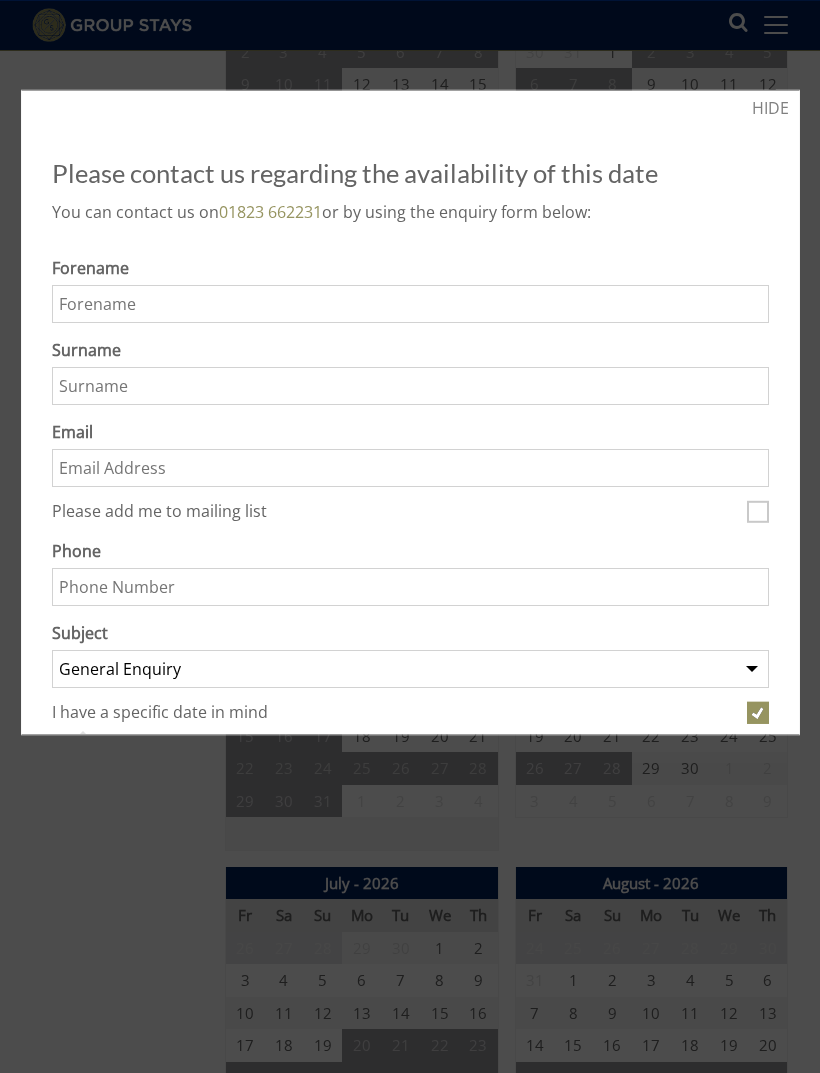 click at bounding box center (410, 536) 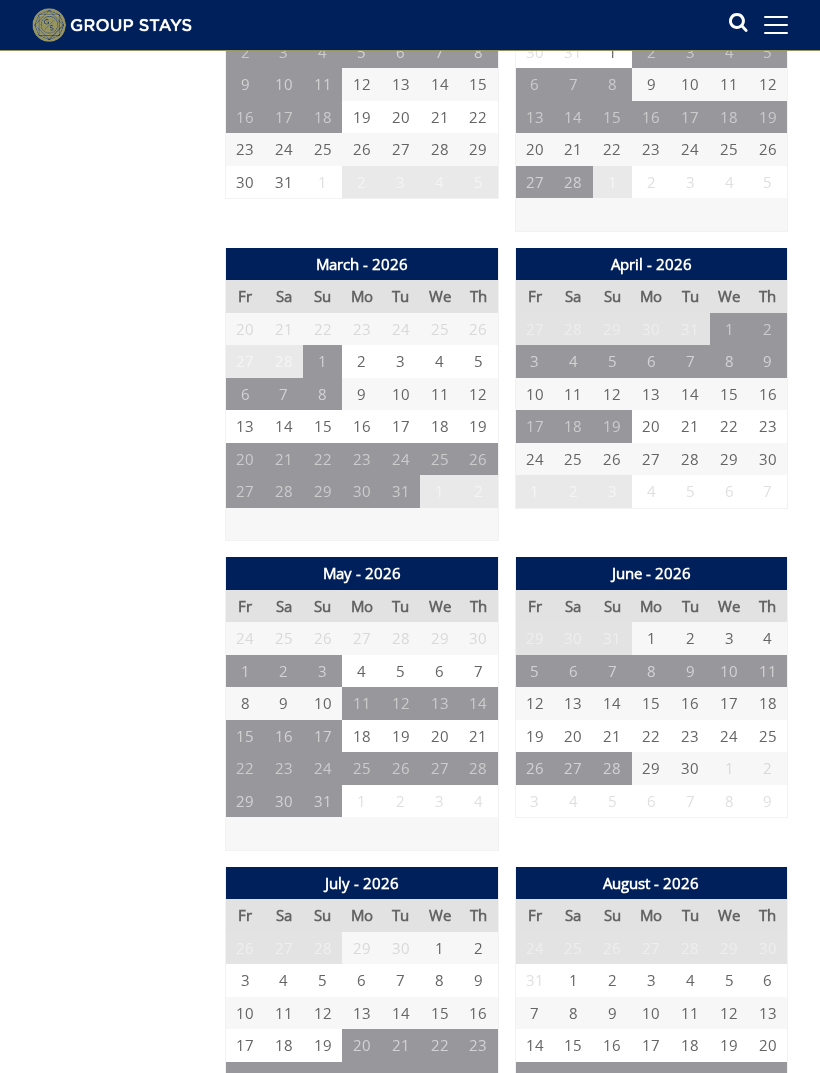 click on "Properties
[GEOGRAPHIC_DATA][PERSON_NAME]
-  [GEOGRAPHIC_DATA]
Overview
Gallery
Availability
Accommodation
Facts A-Z
Floor Plans
T&Cs
Prices and Availability
You can browse the calendar to find an available start date for your stay by clicking on a start date or by entering your Arrival & Departure dates below.
Search for a Stay
Search
Check-In / Check-Out
16:00 / 10:00
Key
Available Start Date
Available
Booked
July - 2025" at bounding box center [410, 1655] 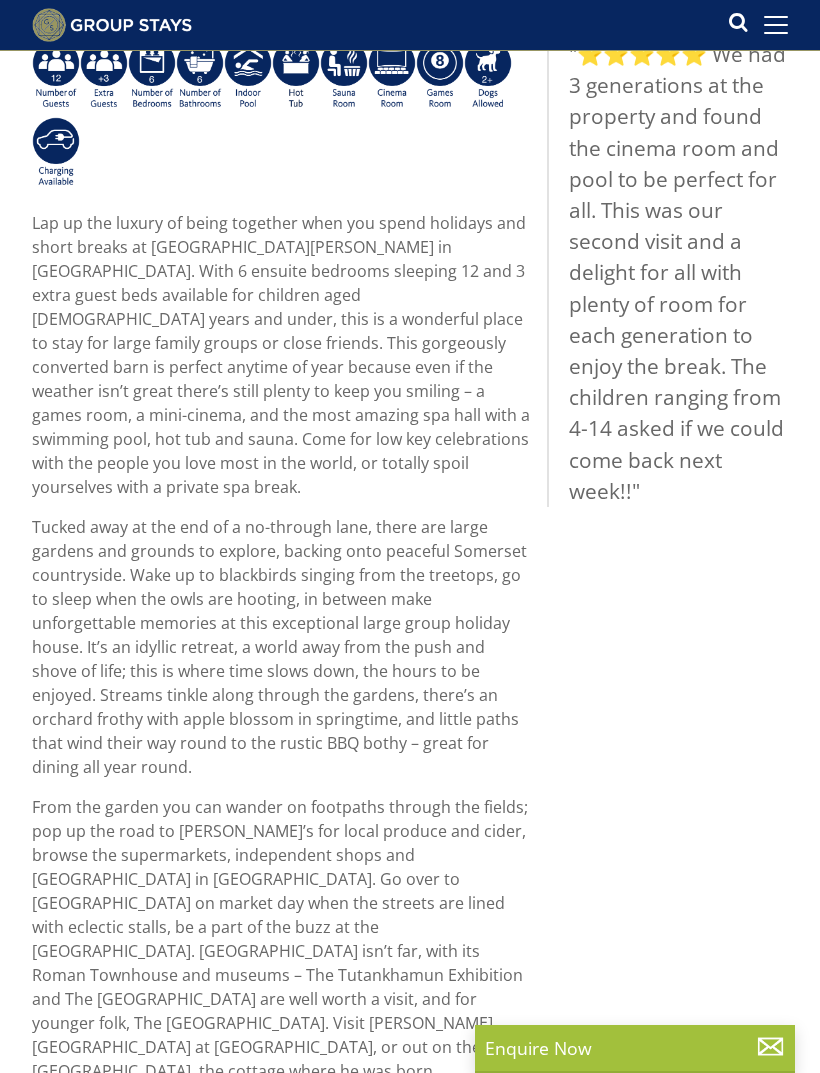 scroll, scrollTop: 680, scrollLeft: 0, axis: vertical 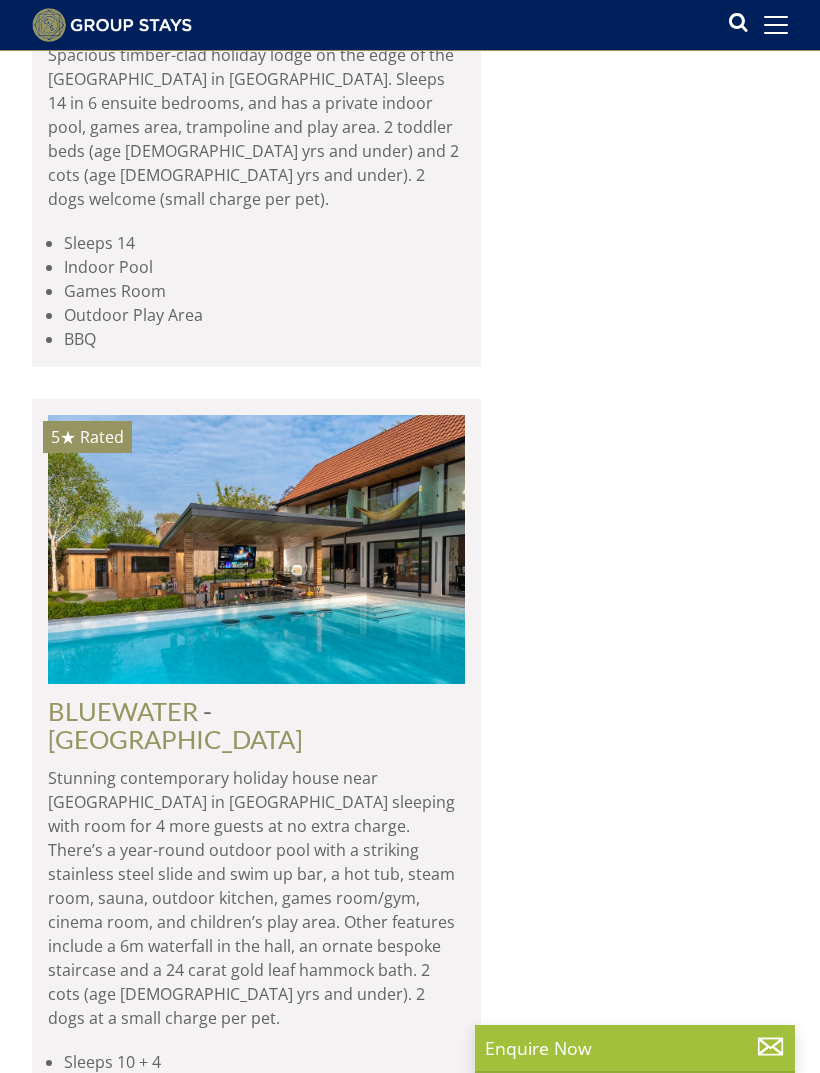 click at bounding box center [256, 549] 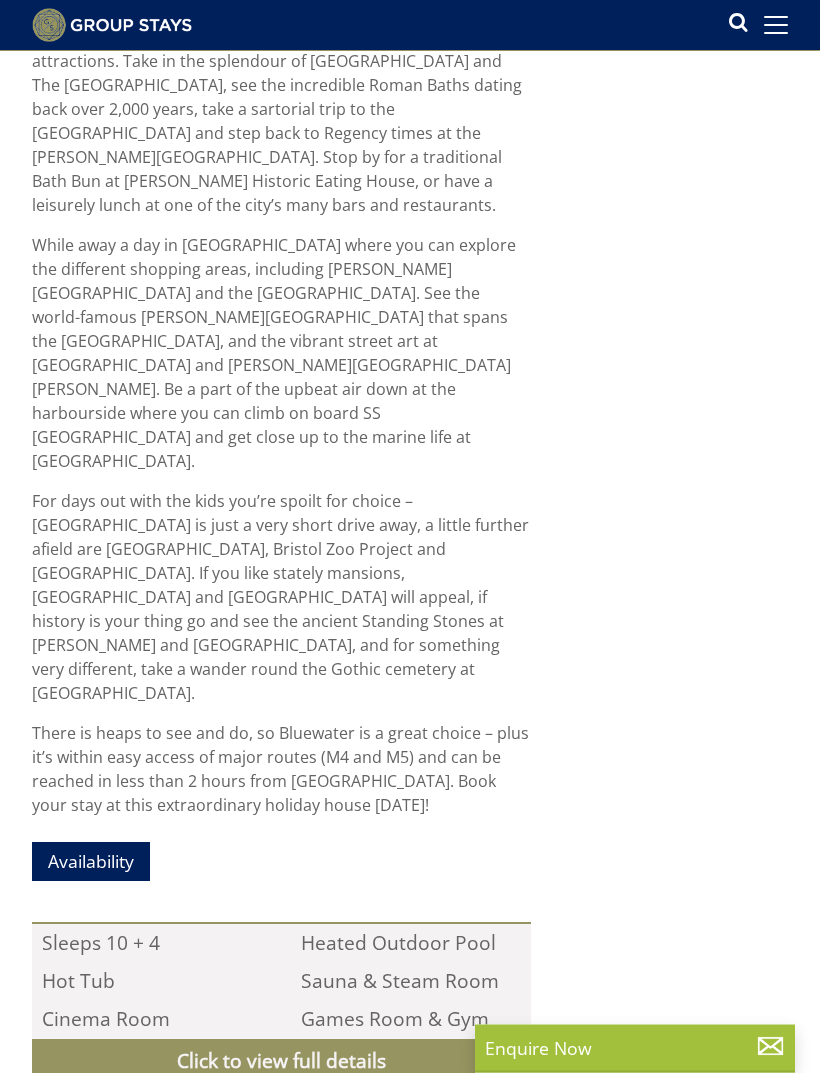 scroll, scrollTop: 1636, scrollLeft: 0, axis: vertical 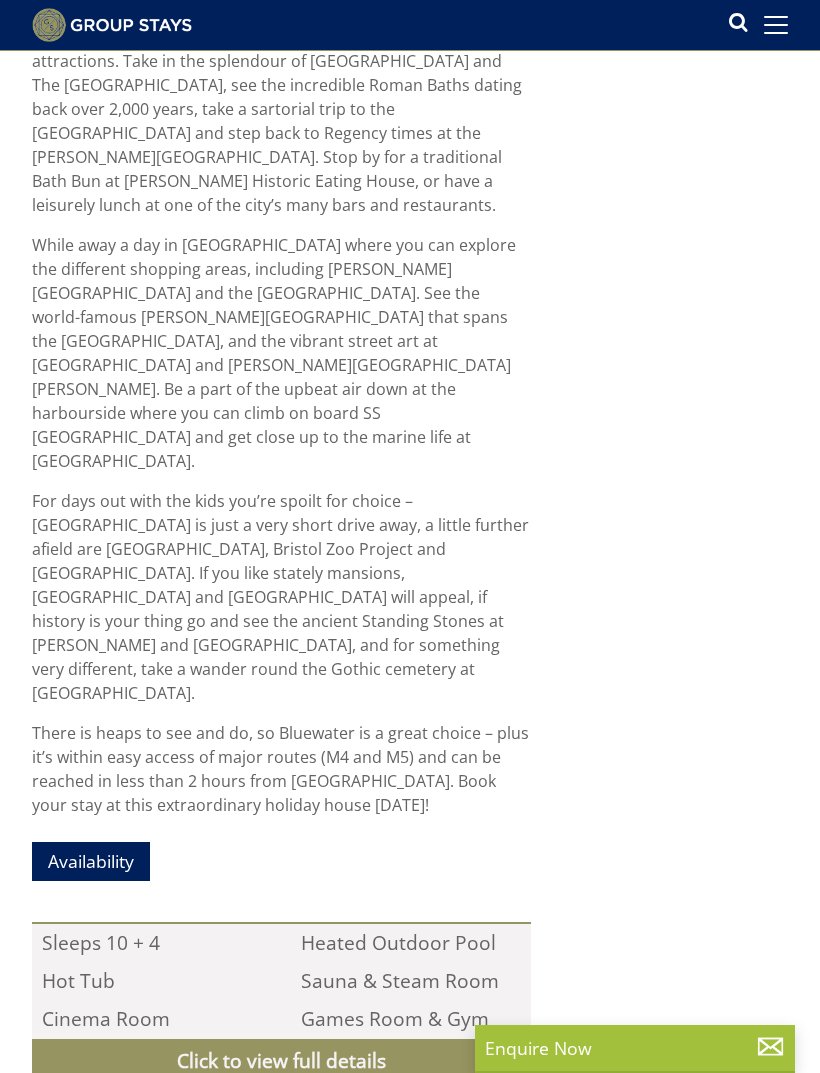 click on "Availability" at bounding box center [91, 861] 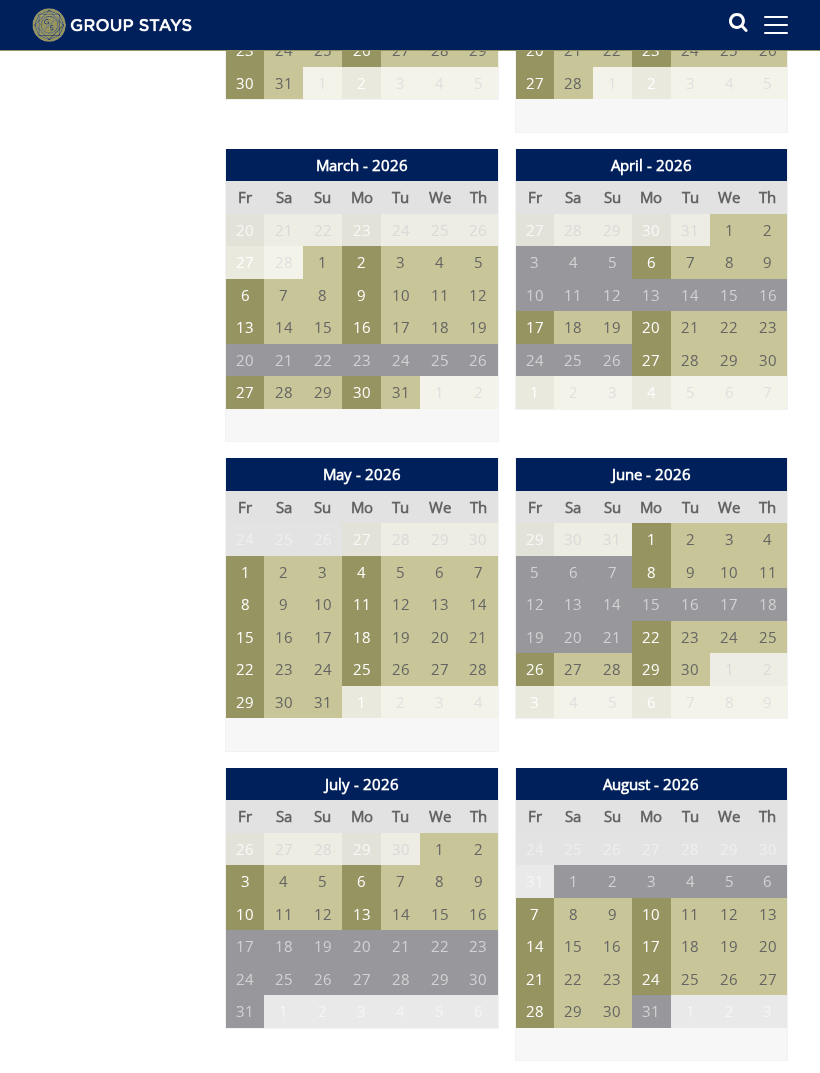 scroll, scrollTop: 1778, scrollLeft: 0, axis: vertical 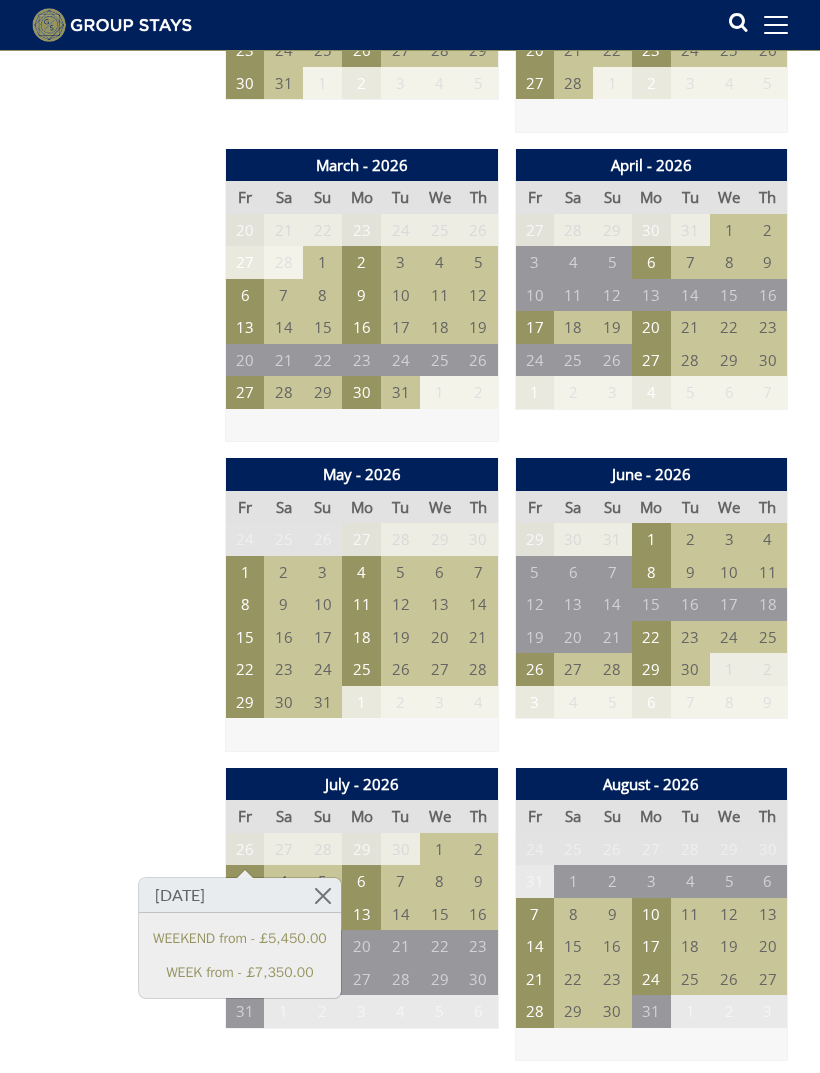 click on "Prices and Availability
You can browse the calendar to find an available start date for your stay by clicking on a start date or by entering your Arrival & Departure dates below.
Search for a Stay
Search
Check-In / Check-Out
16:00 / 10:00
Key
Available Start Date
Available
Booked" at bounding box center [120, 1639] 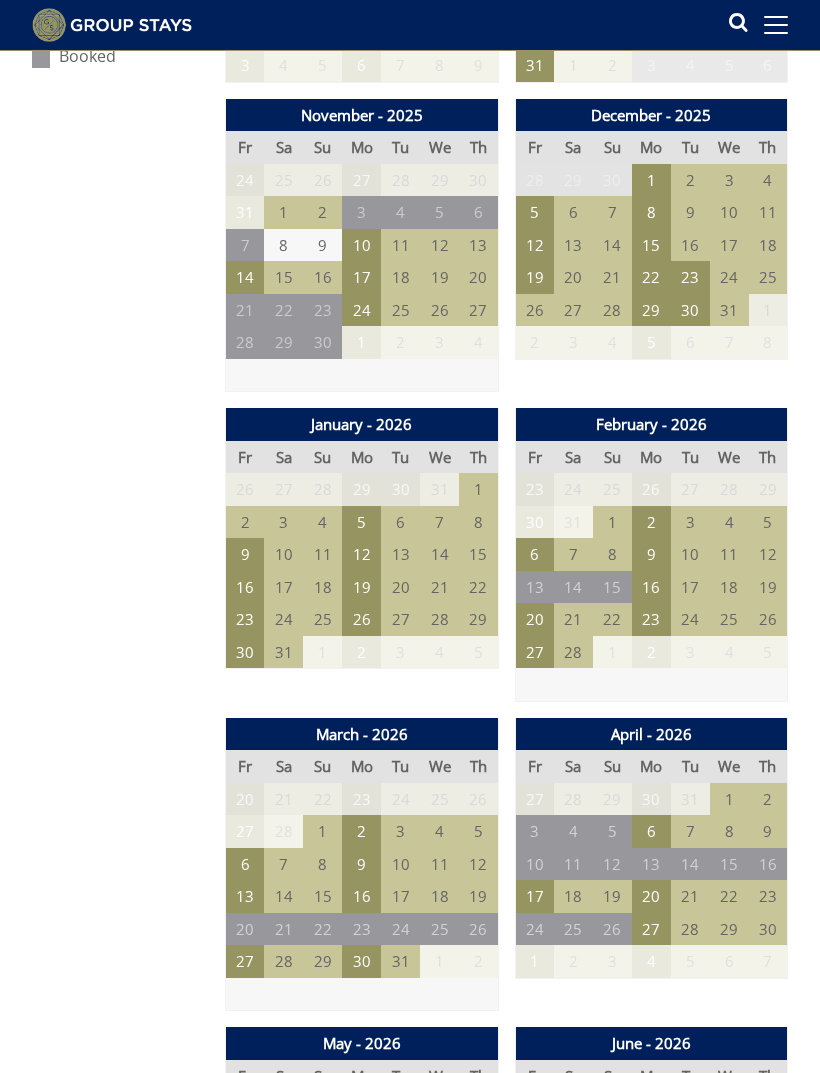 scroll, scrollTop: 1206, scrollLeft: 0, axis: vertical 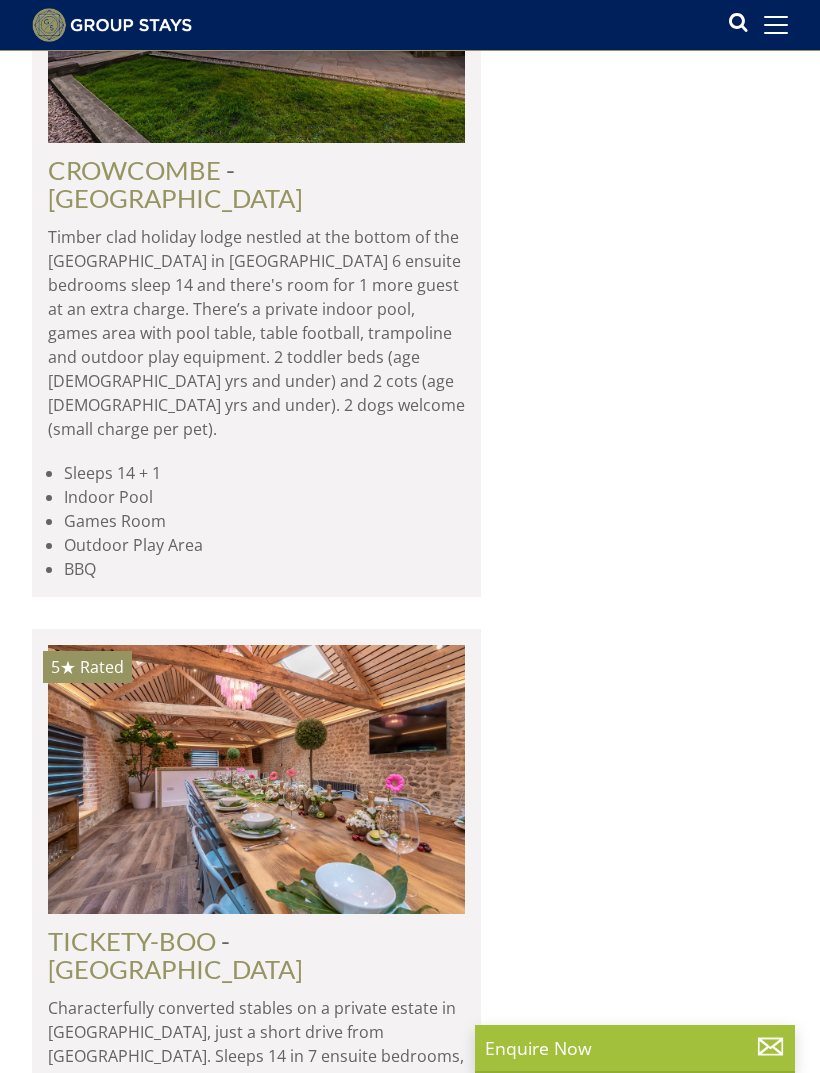 click on "Load More" at bounding box center (257, 3596) 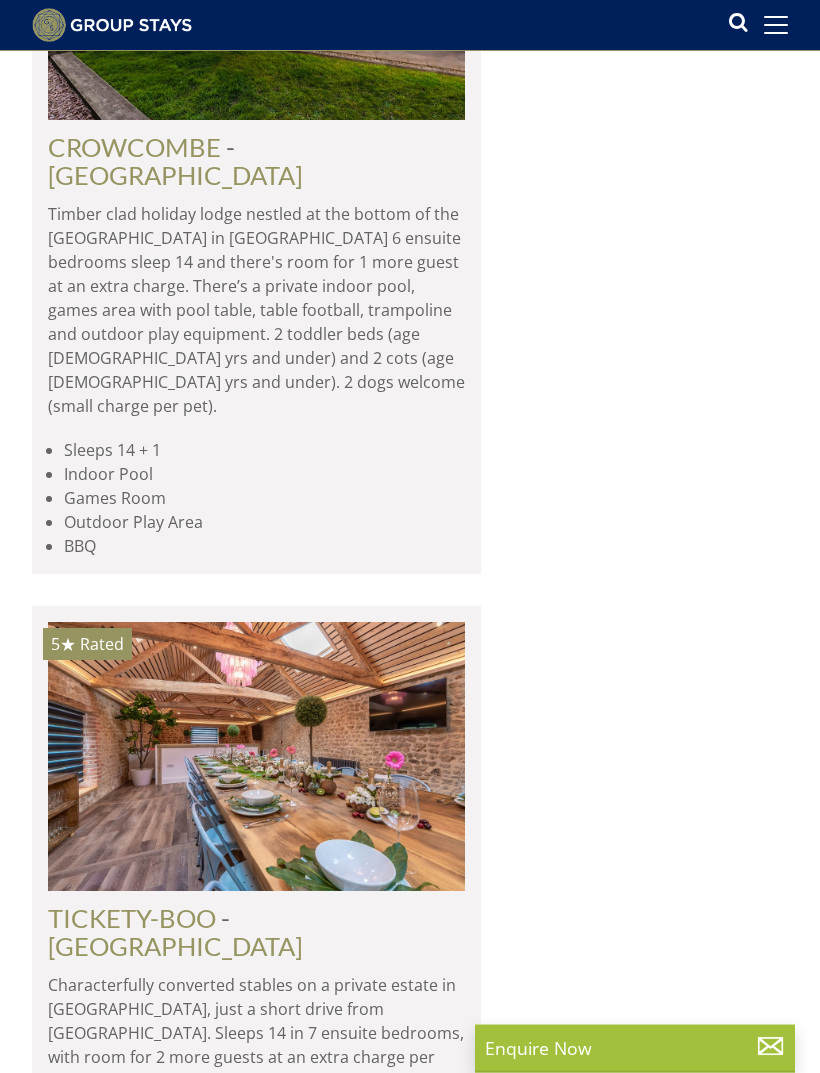 scroll, scrollTop: 10025, scrollLeft: 0, axis: vertical 